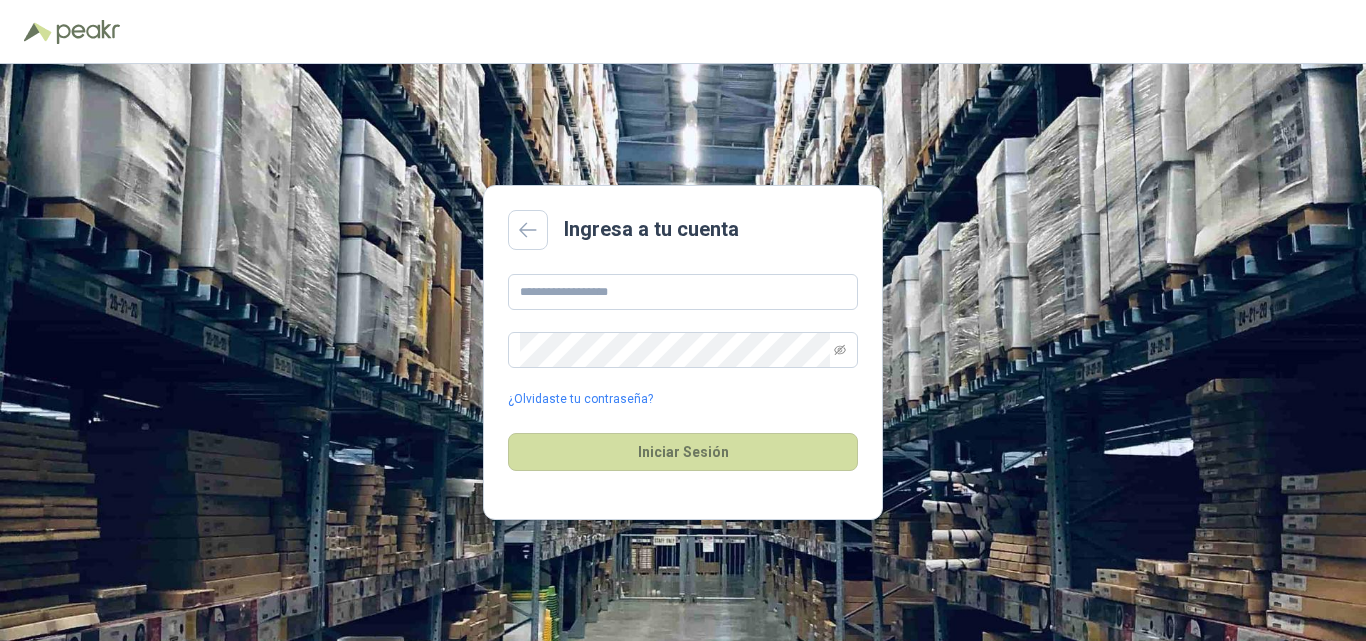 scroll, scrollTop: 0, scrollLeft: 0, axis: both 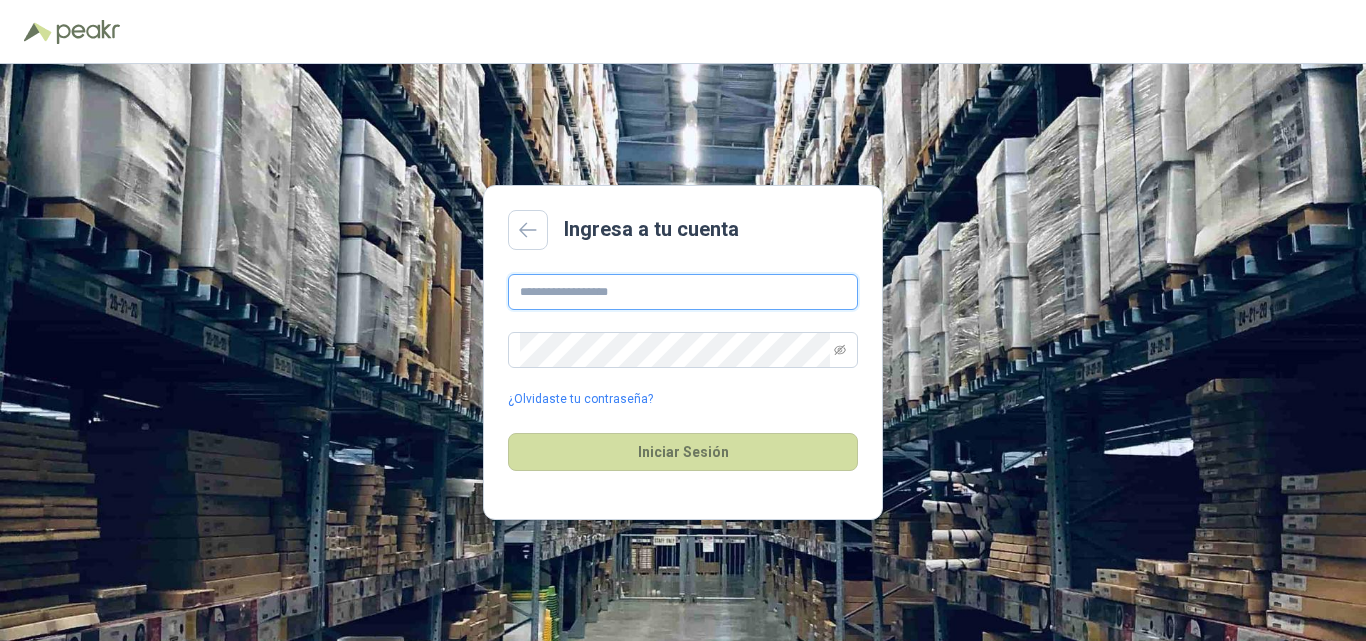 drag, startPoint x: 616, startPoint y: 291, endPoint x: 597, endPoint y: 290, distance: 19.026299 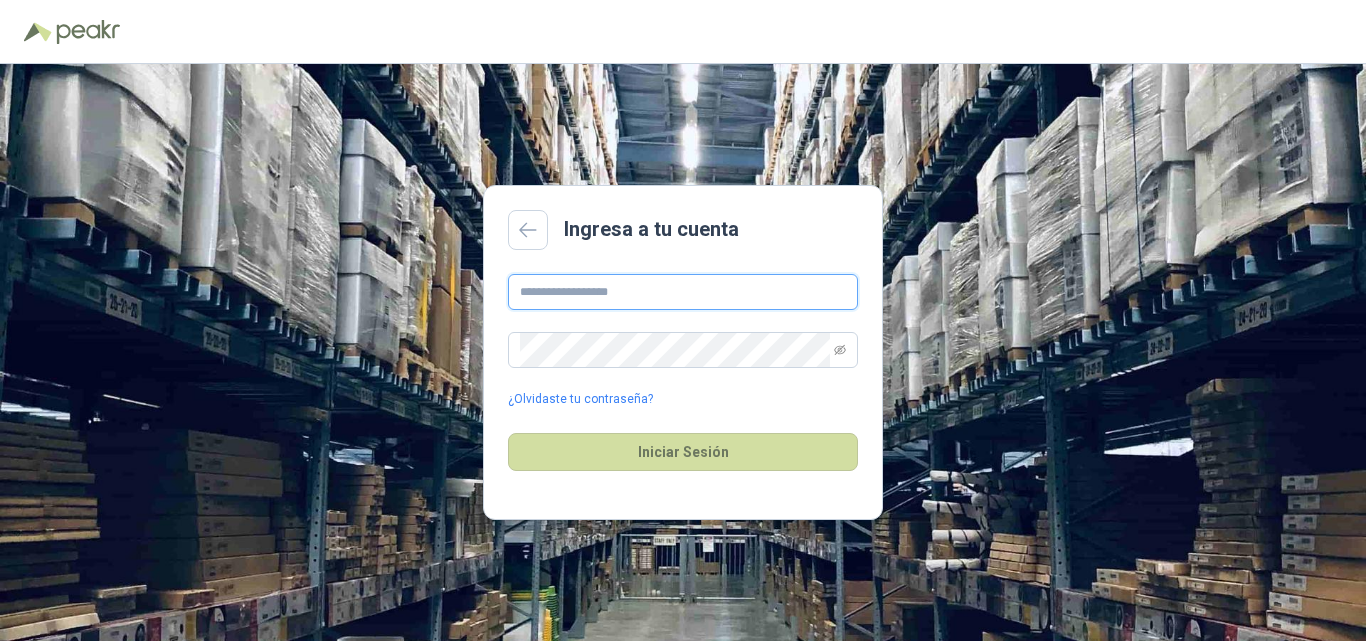 click at bounding box center (683, 292) 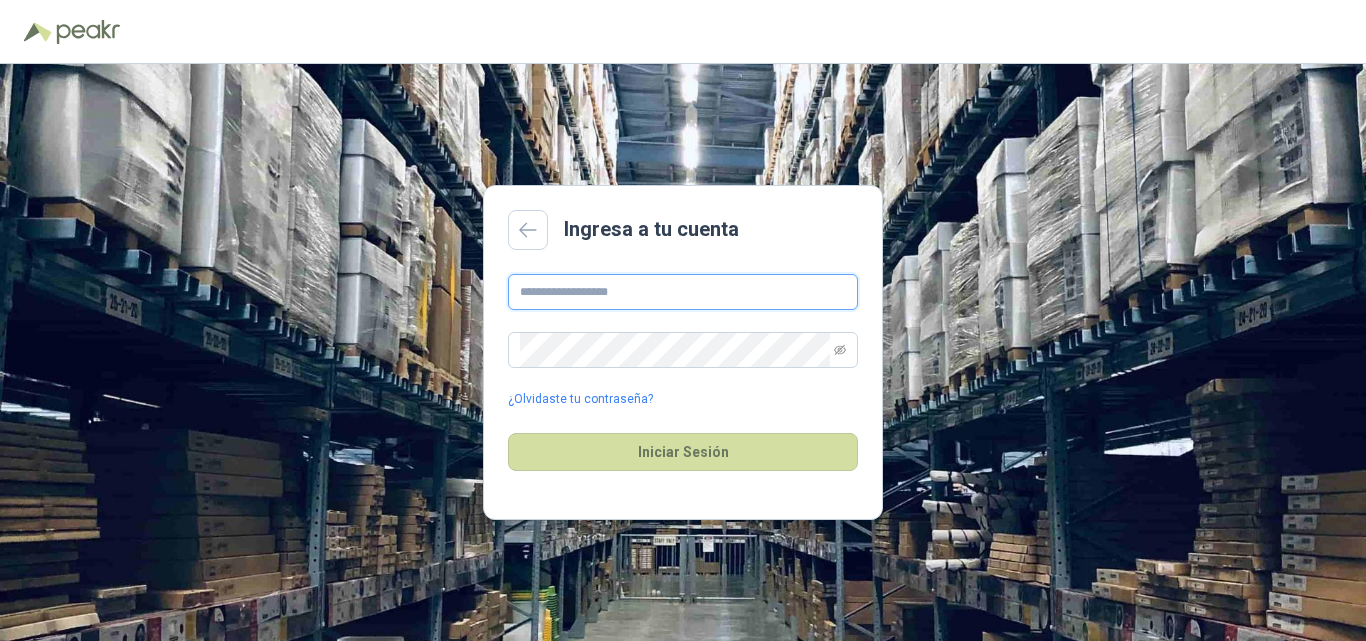 type on "**********" 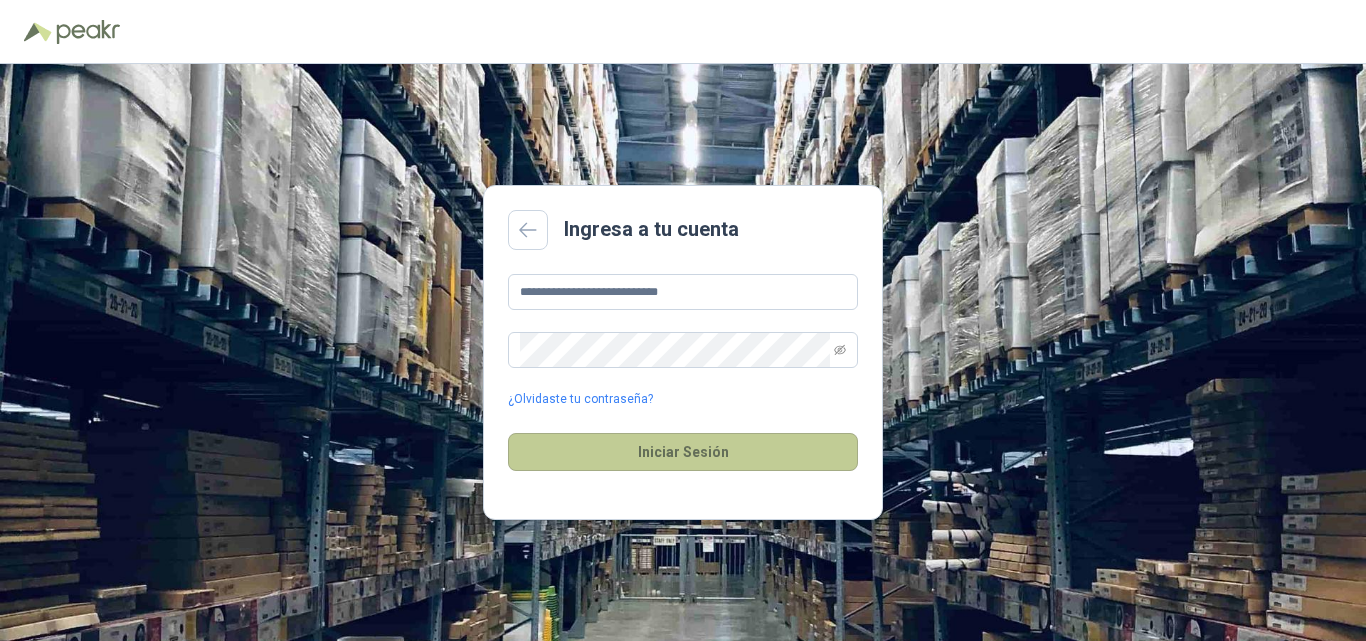 click on "Iniciar Sesión" at bounding box center (683, 452) 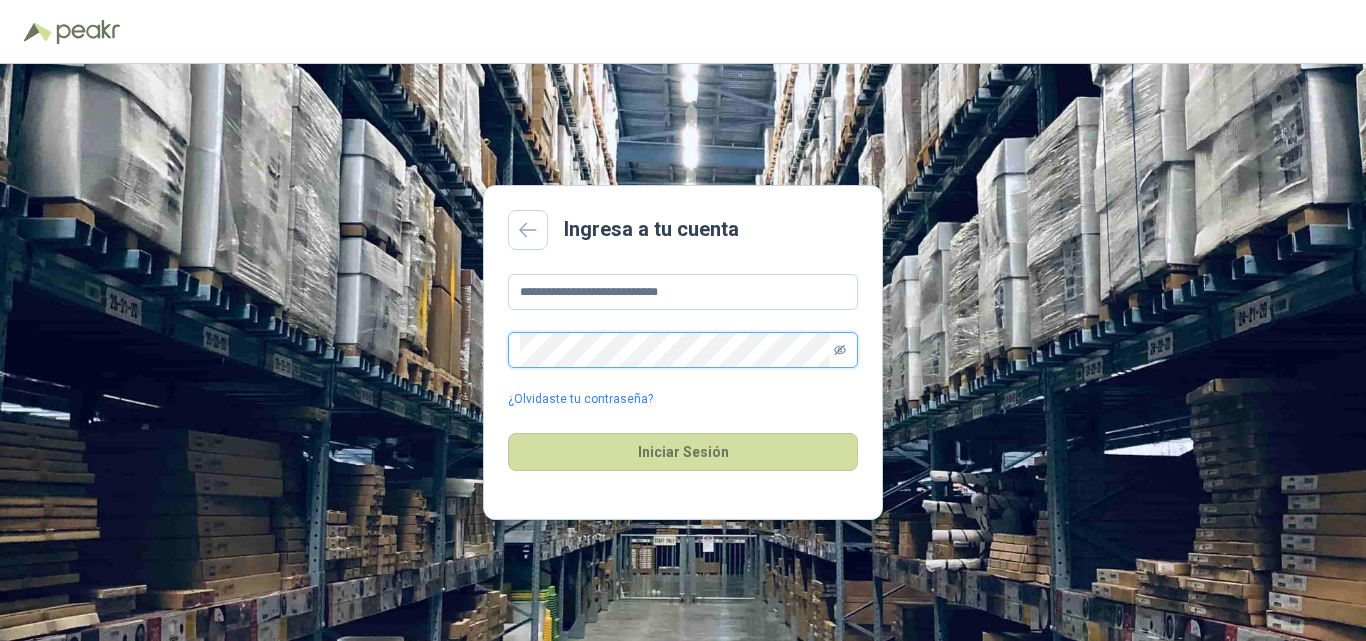 click at bounding box center [840, 350] 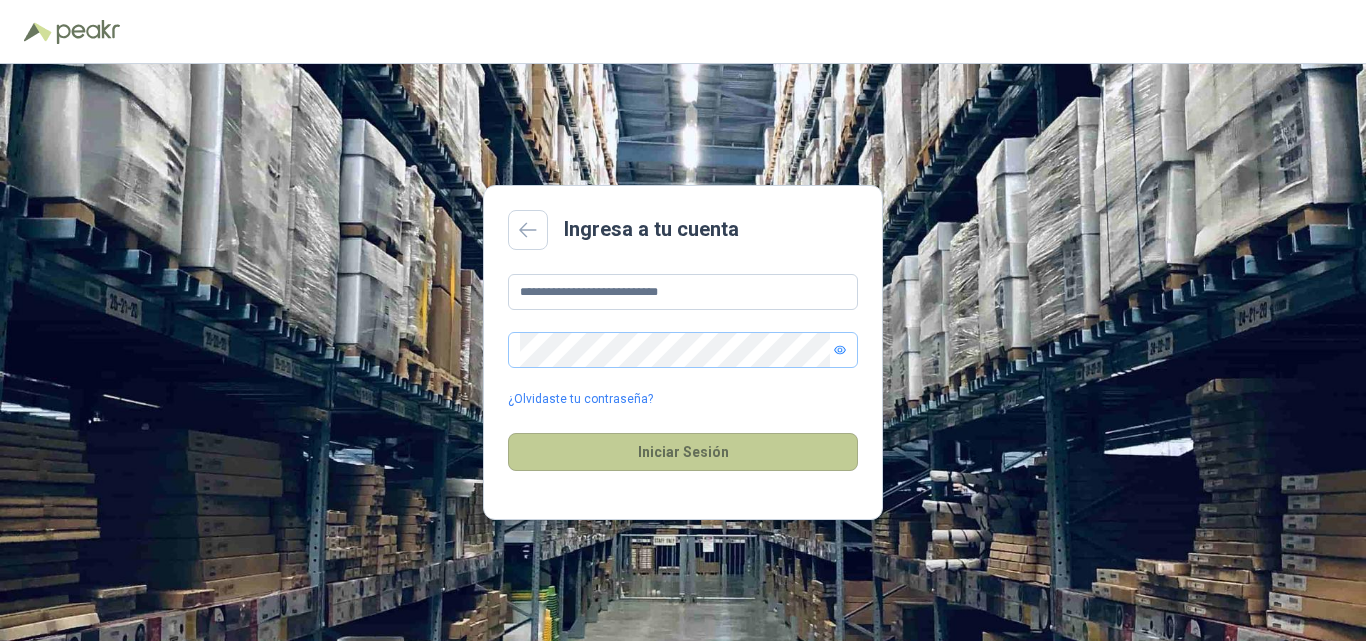 click on "Iniciar Sesión" at bounding box center (683, 452) 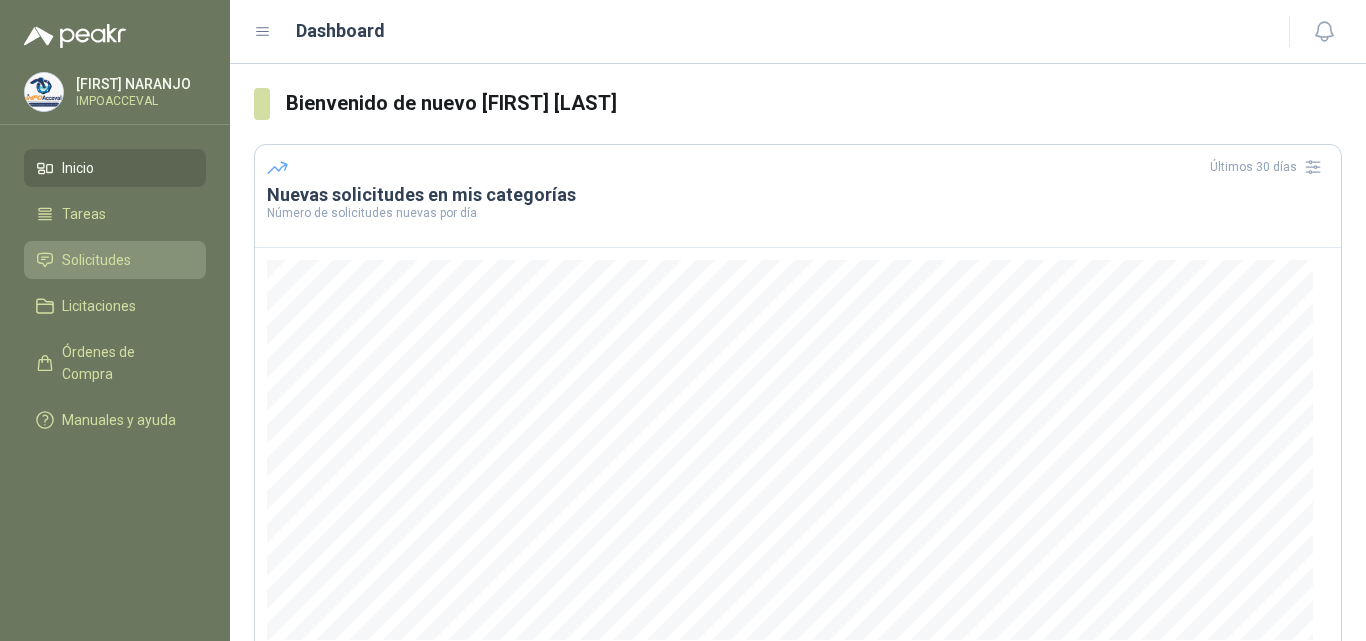 click on "Solicitudes" at bounding box center [96, 260] 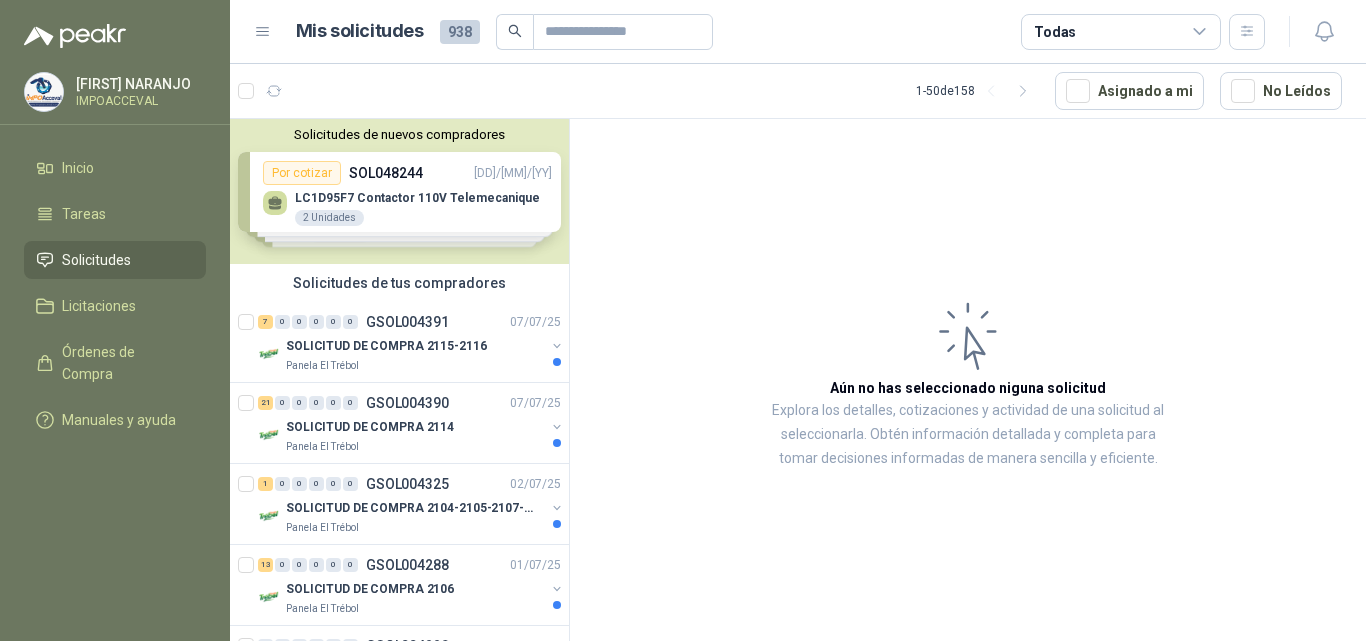 click on "Solicitudes de nuevos compradores Por cotizar SOL048244 09/07/25   LC1D95F7 Contactor 110V  Telemecanique 2   Unidades Por cotizar SOL048219 09/07/25   ESCOBAS INDUSTRIALES  40   Unidades Por cotizar SOL048202 08/07/25   TUBO 4 " X 1/8  REDONDO DE ACERO 4   Unidades Por cotizar SOL048156 07/07/25   ACT-MOTOR TRIF 1LE0143-1CC06 4HP 1   Unidades ¿Quieres recibir  cientos de solicitudes de compra  como estas todos los días? Agenda una reunión" at bounding box center [399, 191] 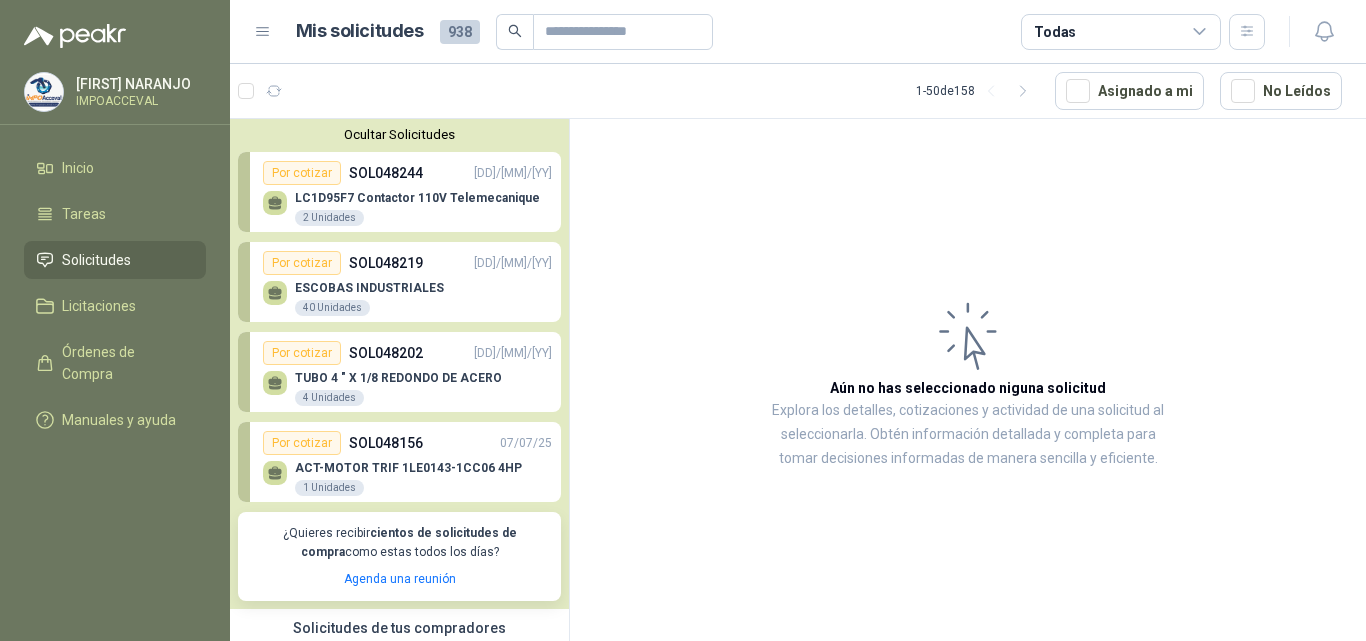 click on "ESCOBAS INDUSTRIALES" at bounding box center (369, 288) 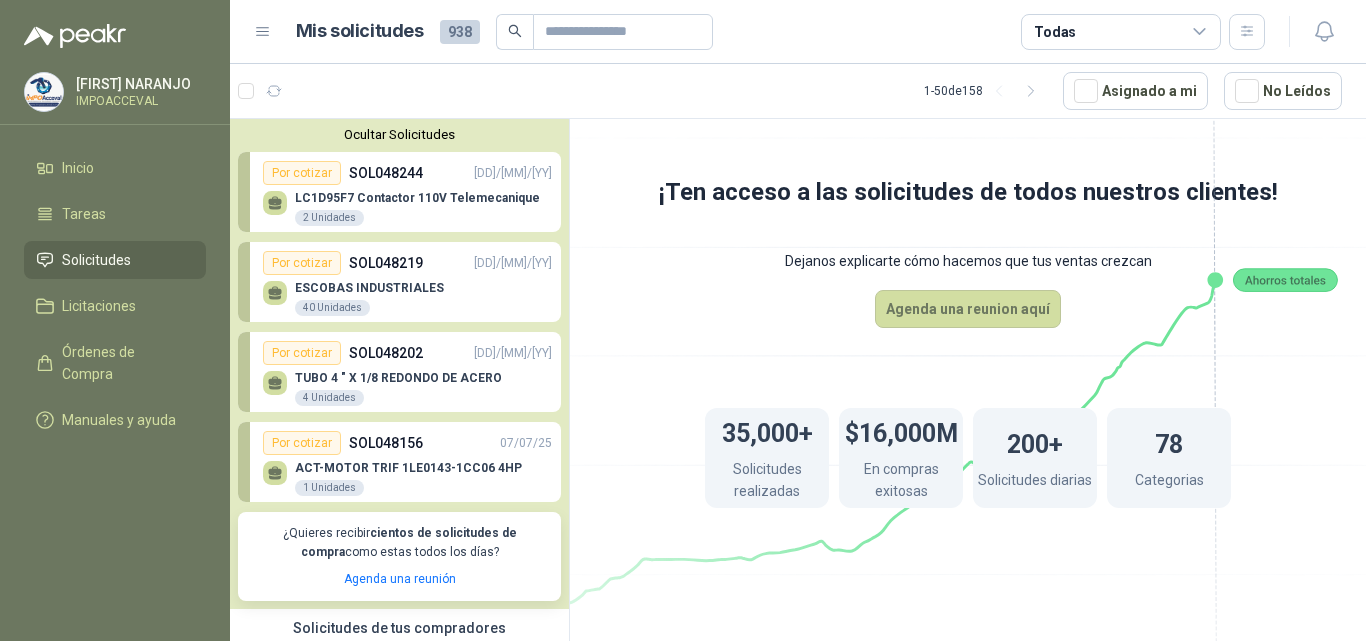 click on "SOL048202" at bounding box center [386, 353] 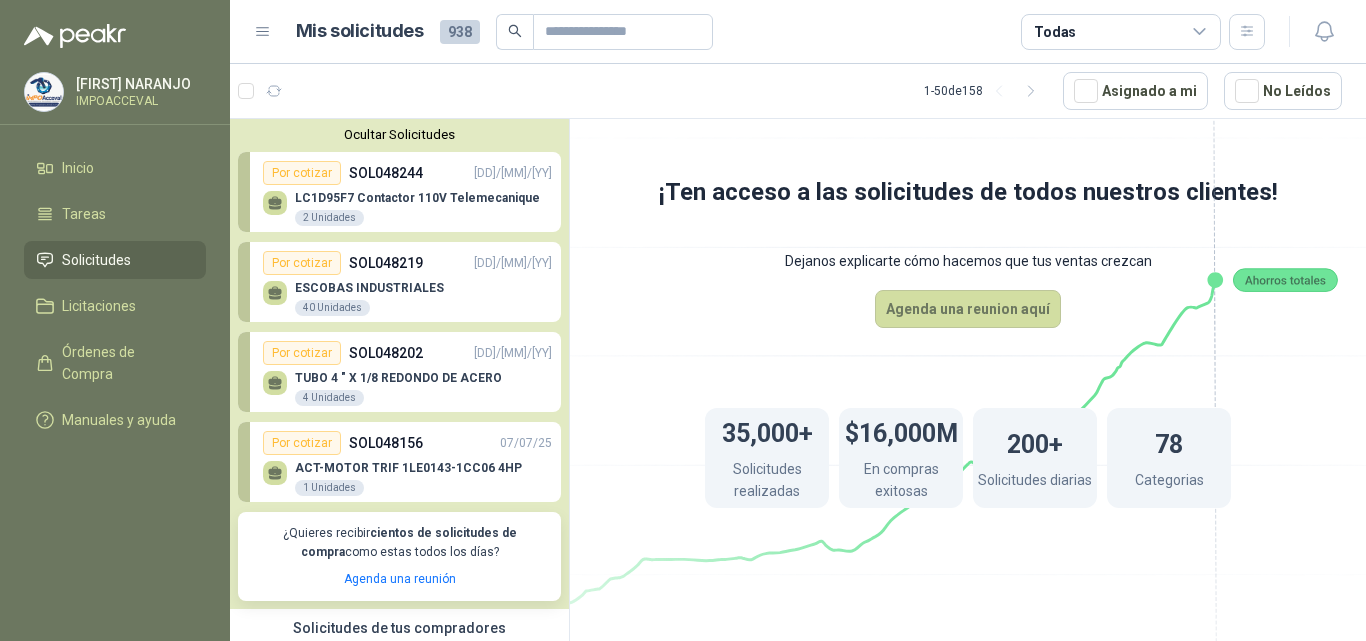 click on "Por cotizar" at bounding box center [302, 353] 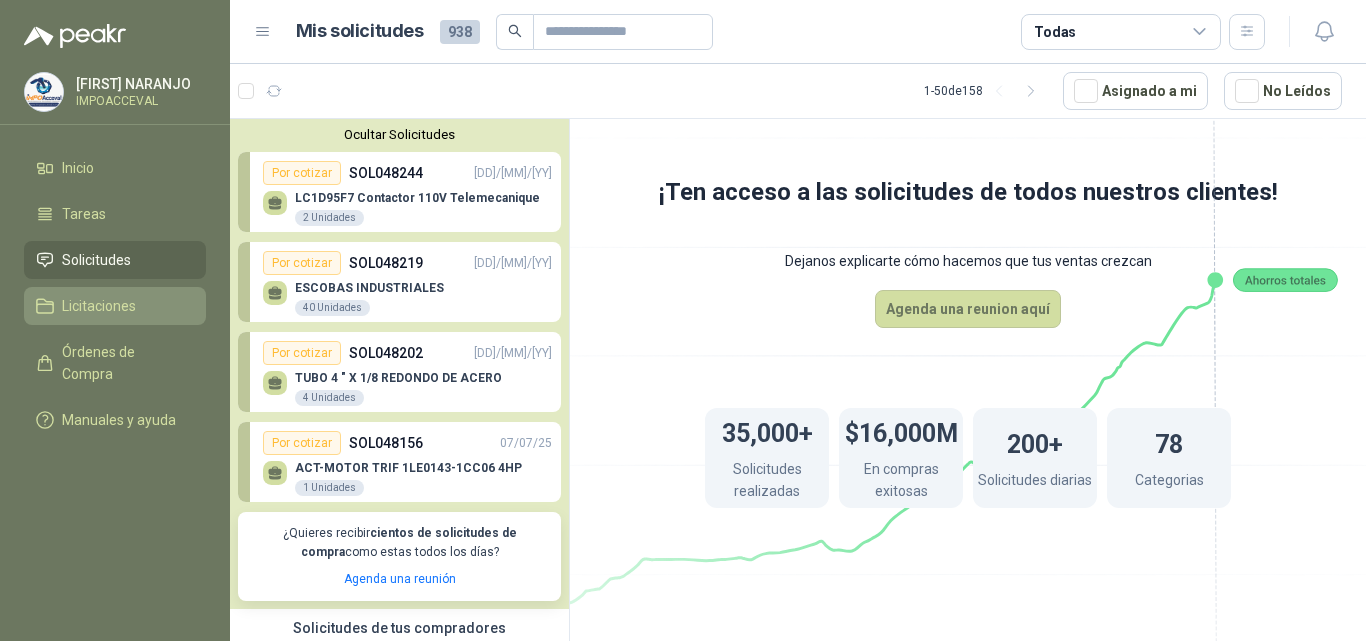 click on "Licitaciones" at bounding box center [99, 306] 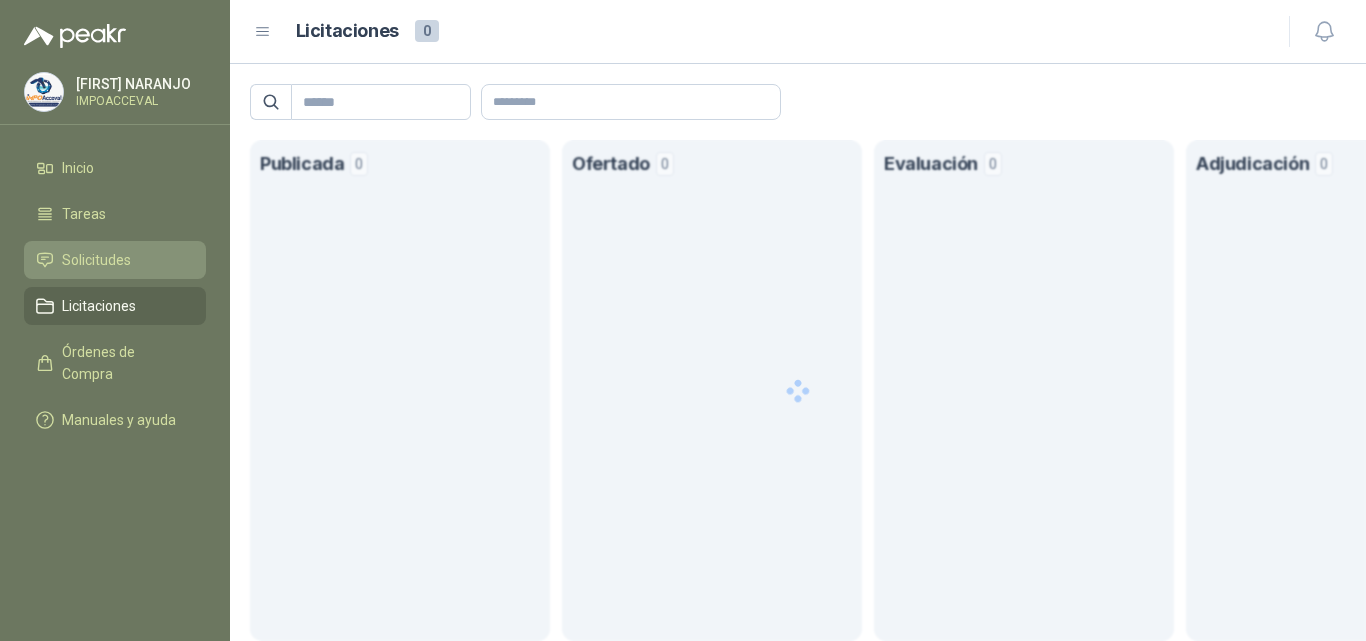 click on "Solicitudes" at bounding box center [96, 260] 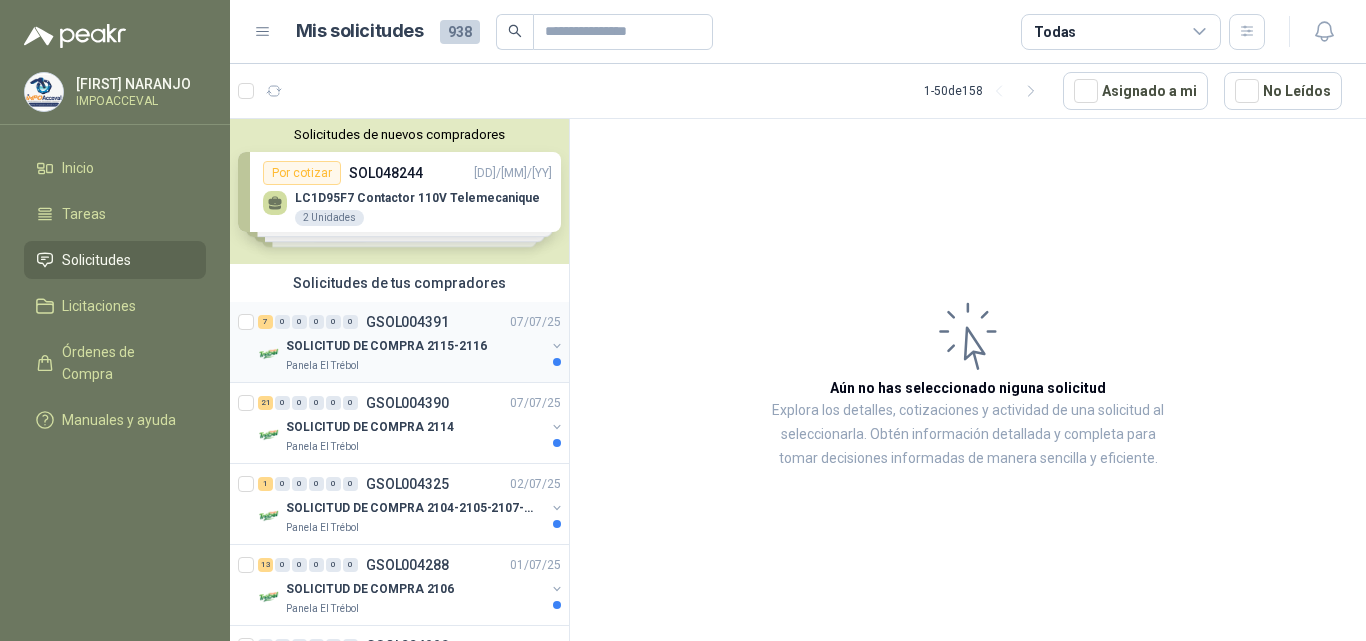 click on "[NUMBER]   0   0   0   0   0   GSOL004391 07/07/25   SOLICITUD DE COMPRA 2115-2116 Panela El Trébol" at bounding box center (399, 342) 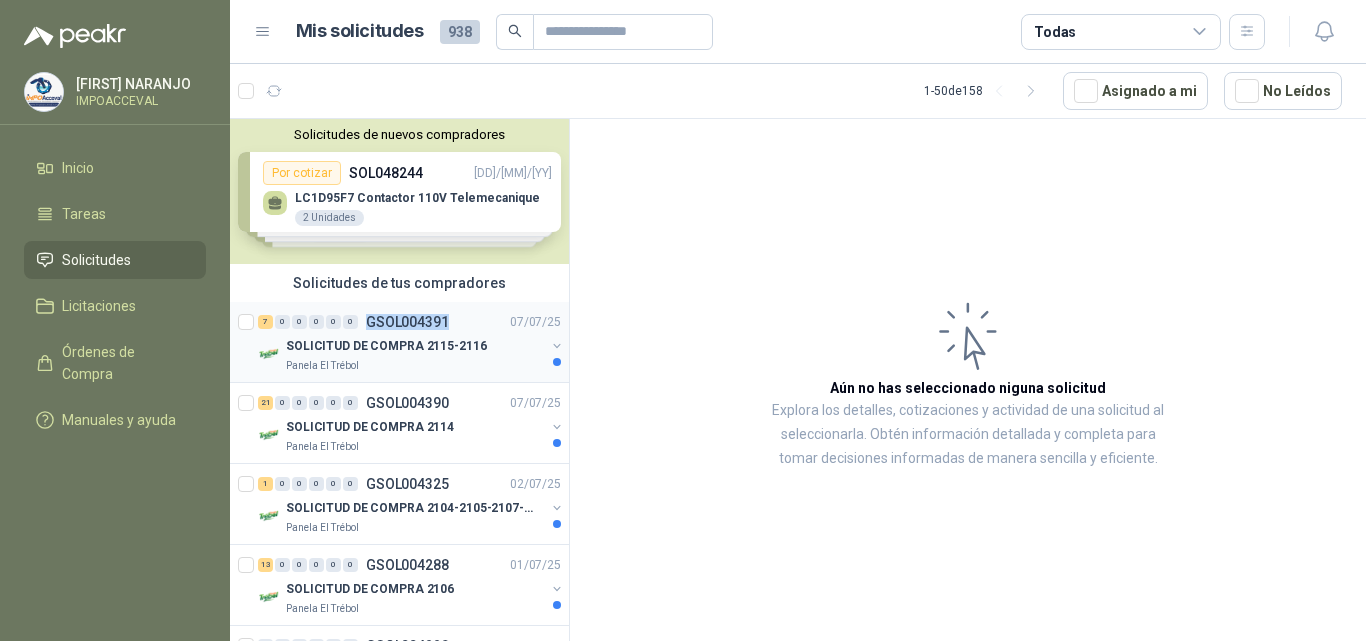 click on "[NUMBER]   0   0   0   0   0   GSOL004391 07/07/25   SOLICITUD DE COMPRA 2115-2116 Panela El Trébol" at bounding box center [399, 342] 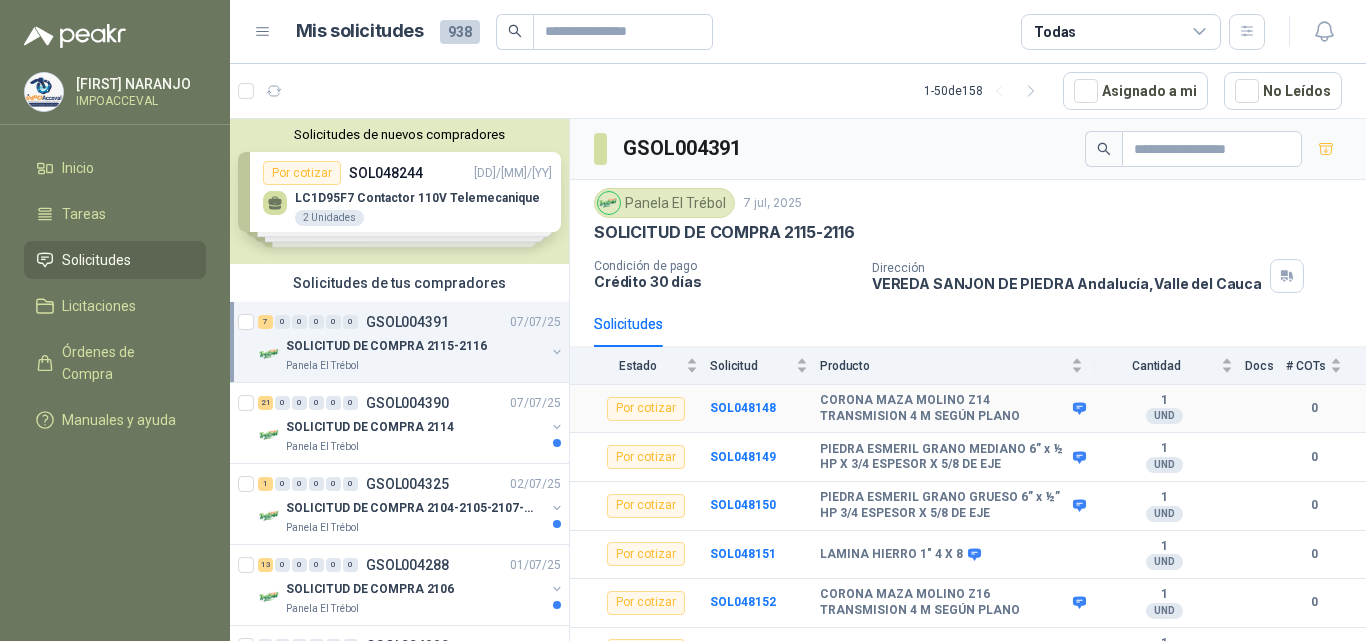 click on "Por cotizar" at bounding box center [646, 409] 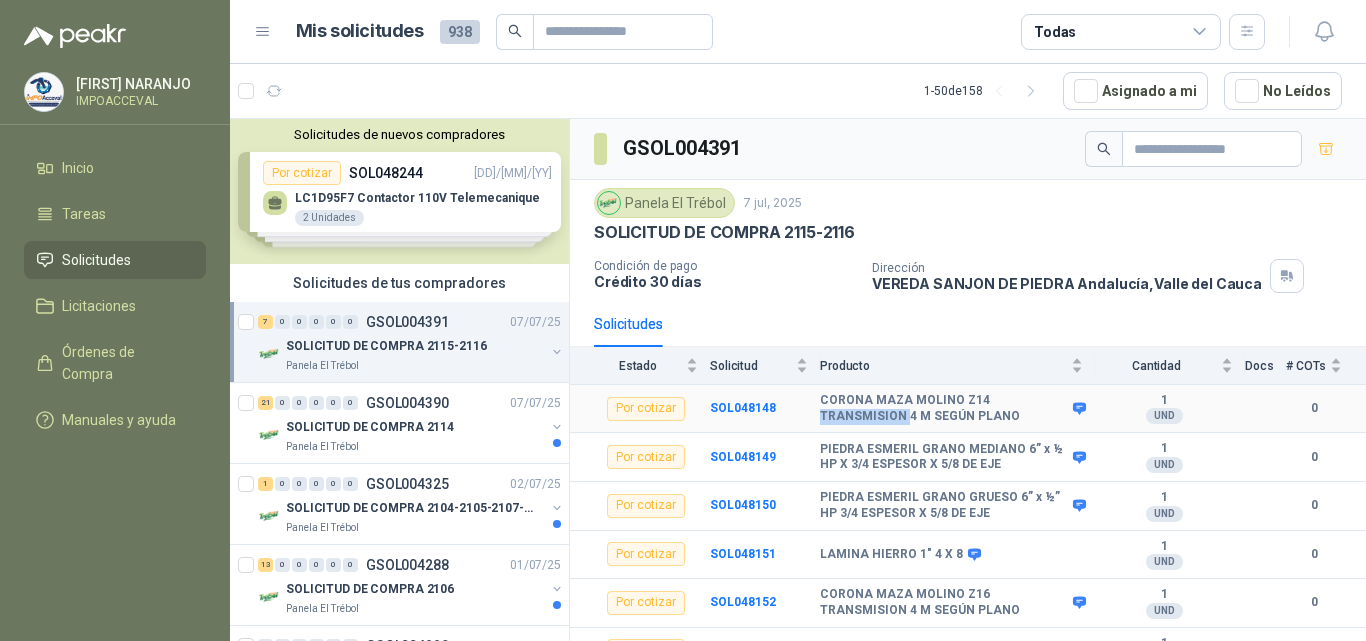 click on "CORONA MAZA MOLINO Z14 TRANSMISION 4 M SEGÚN PLANO" at bounding box center (944, 408) 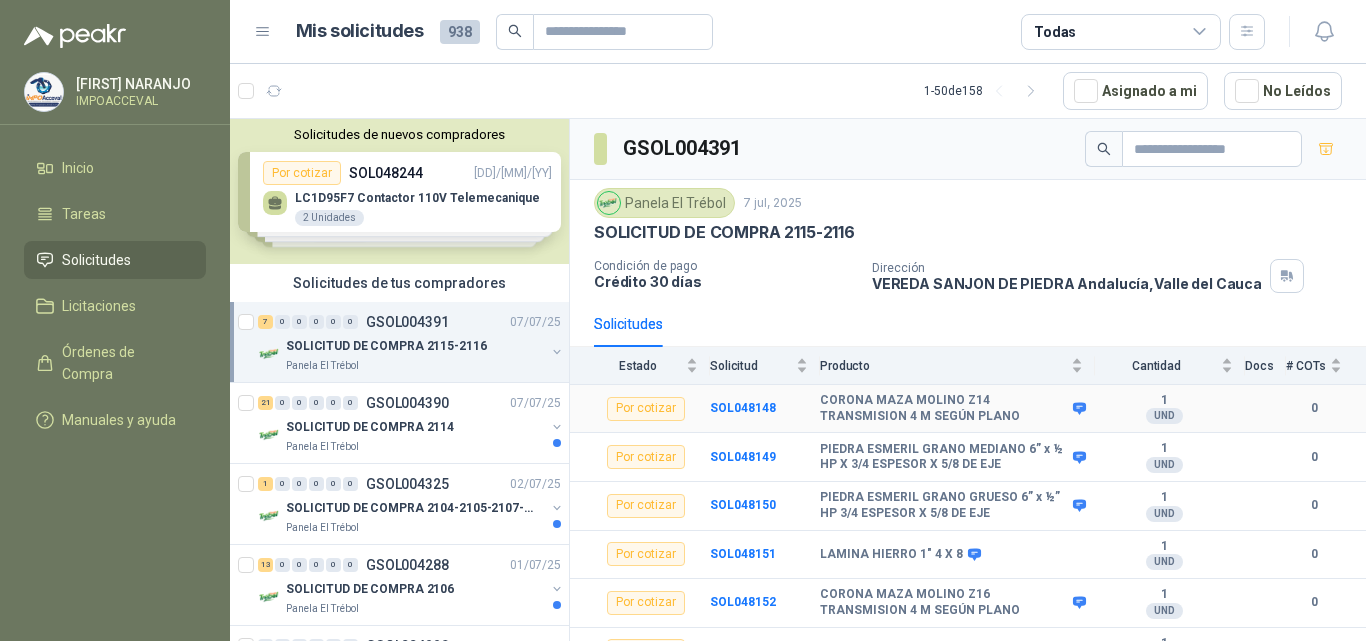 click on "Por cotizar" at bounding box center [640, 409] 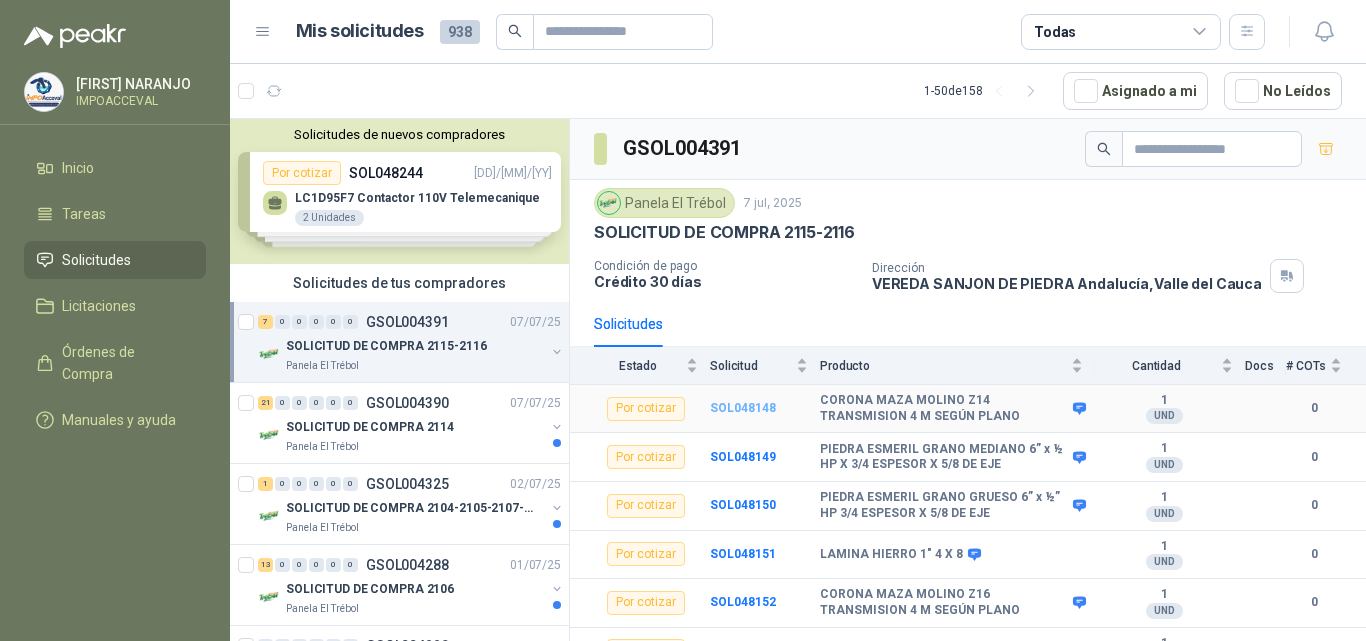 click on "SOL048148" at bounding box center [743, 408] 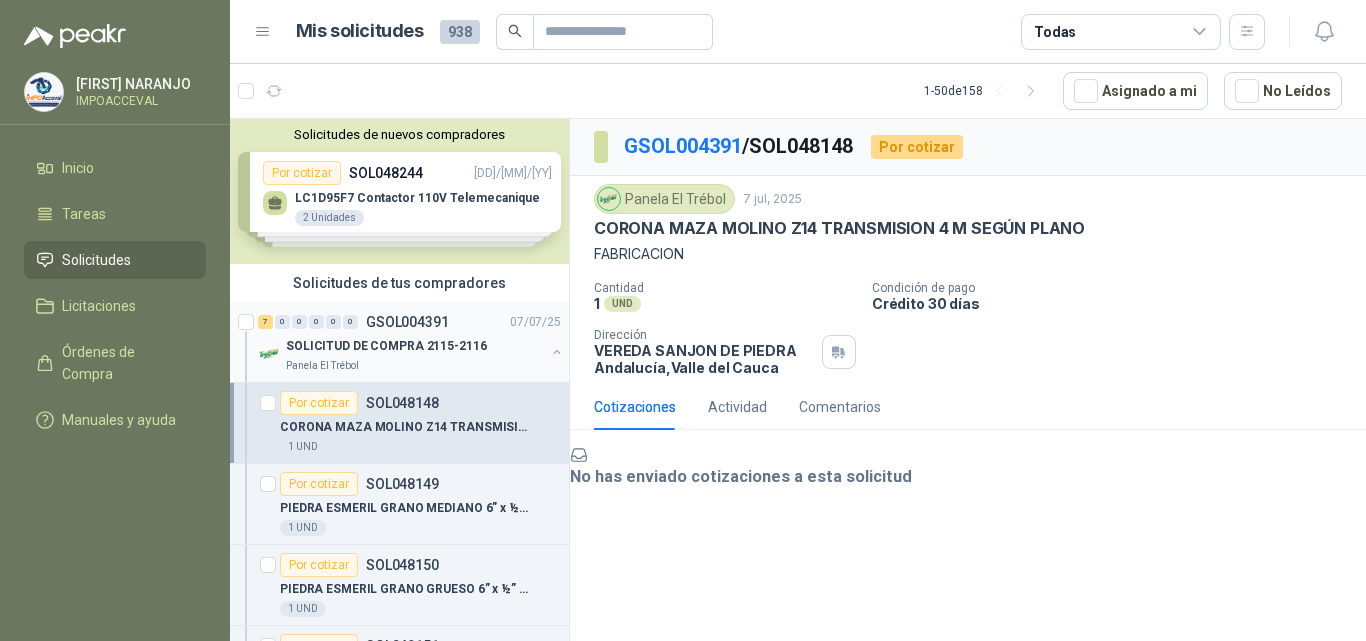 click on "GSOL004391" at bounding box center (407, 322) 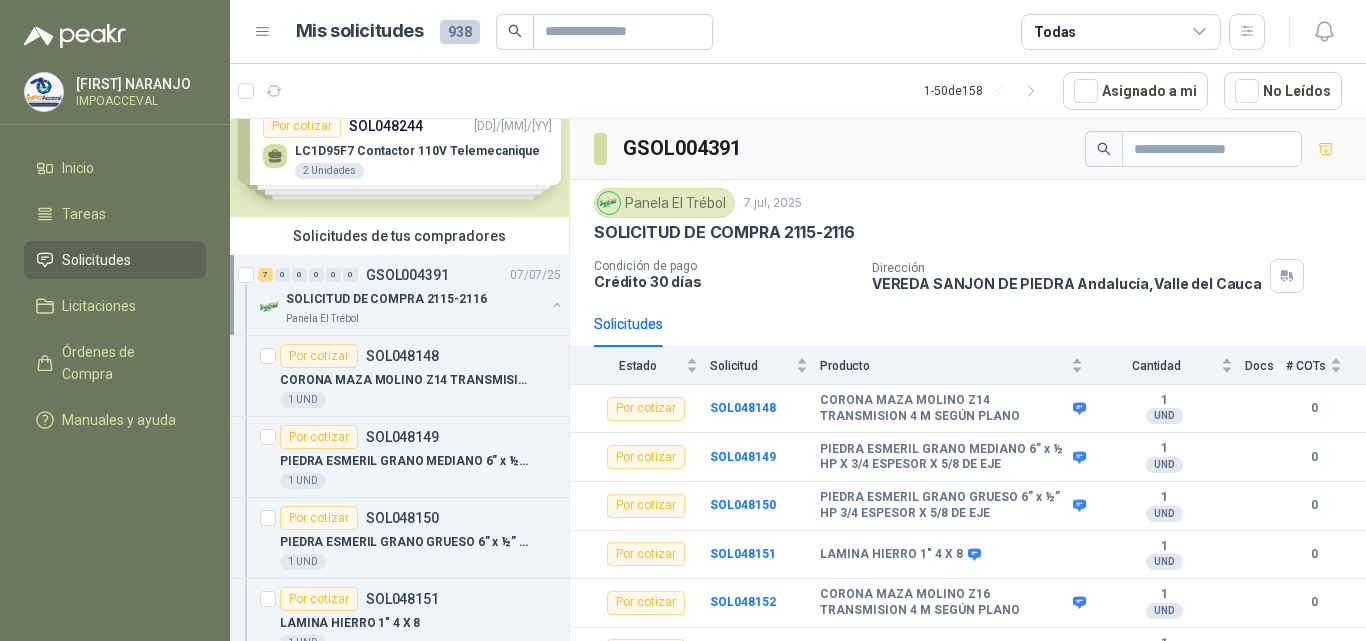scroll, scrollTop: 0, scrollLeft: 0, axis: both 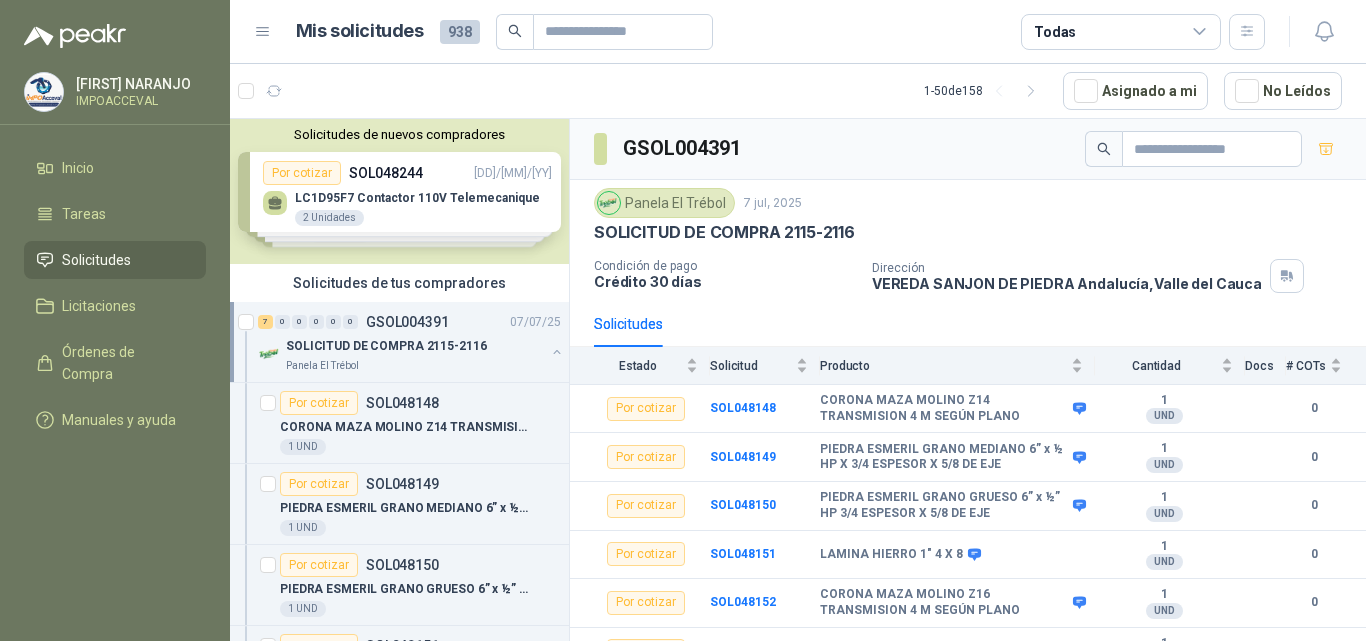 click on "Solicitudes de nuevos compradores Por cotizar SOL048244 09/07/25   LC1D95F7 Contactor 110V  Telemecanique 2   Unidades Por cotizar SOL048219 09/07/25   ESCOBAS INDUSTRIALES  40   Unidades Por cotizar SOL048202 08/07/25   TUBO 4 " X 1/8  REDONDO DE ACERO 4   Unidades Por cotizar SOL048156 07/07/25   ACT-MOTOR TRIF 1LE0143-1CC06 4HP 1   Unidades ¿Quieres recibir  cientos de solicitudes de compra  como estas todos los días? Agenda una reunión" at bounding box center (399, 191) 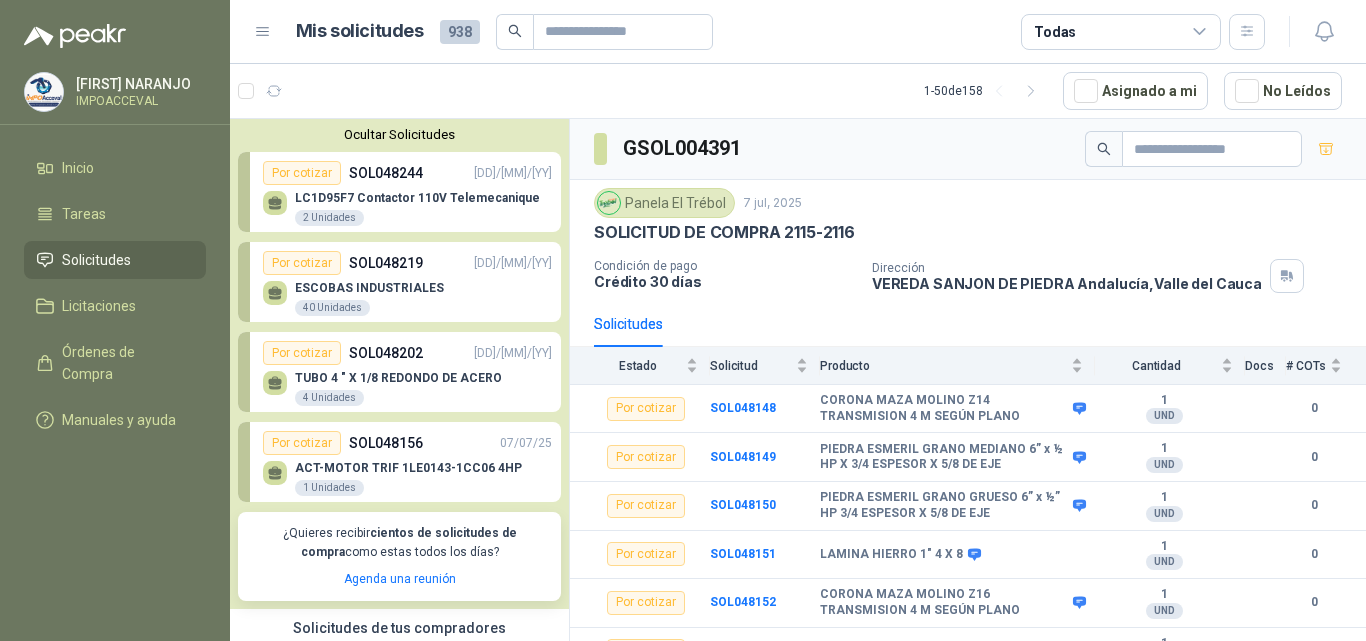 click on "ACT-MOTOR TRIF 1LE0143-1CC06 4HP" at bounding box center [408, 468] 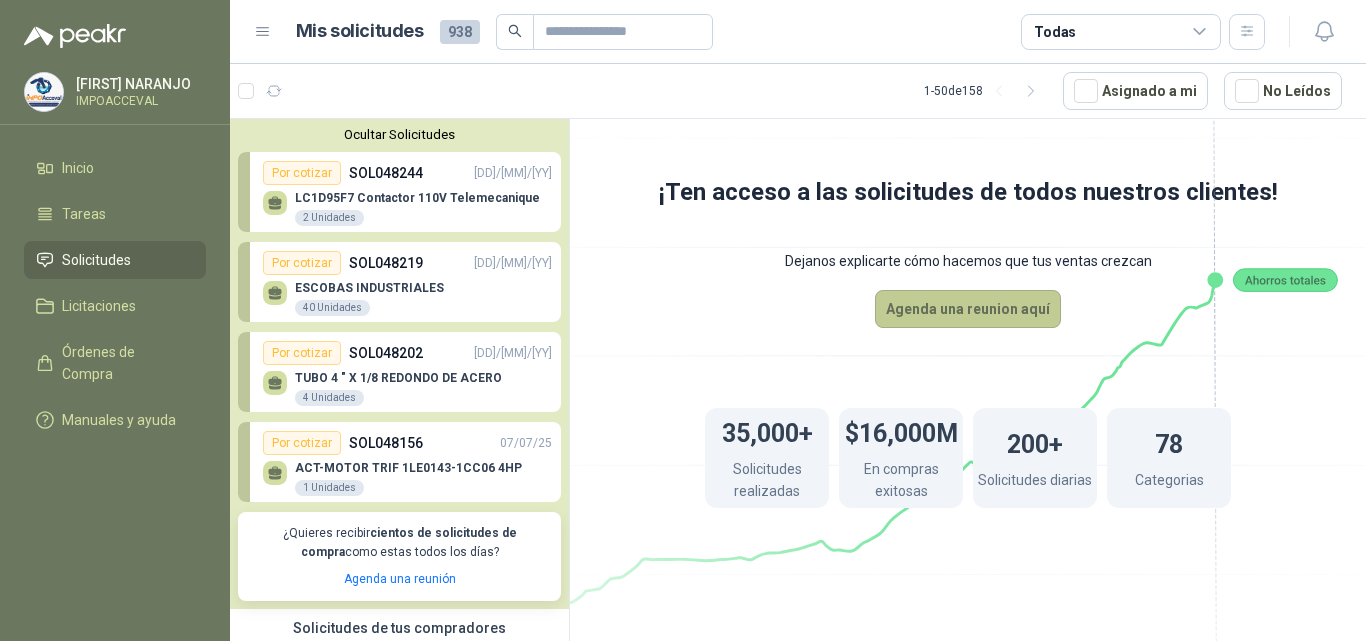 click on "Agenda una reunion aquí" at bounding box center [968, 309] 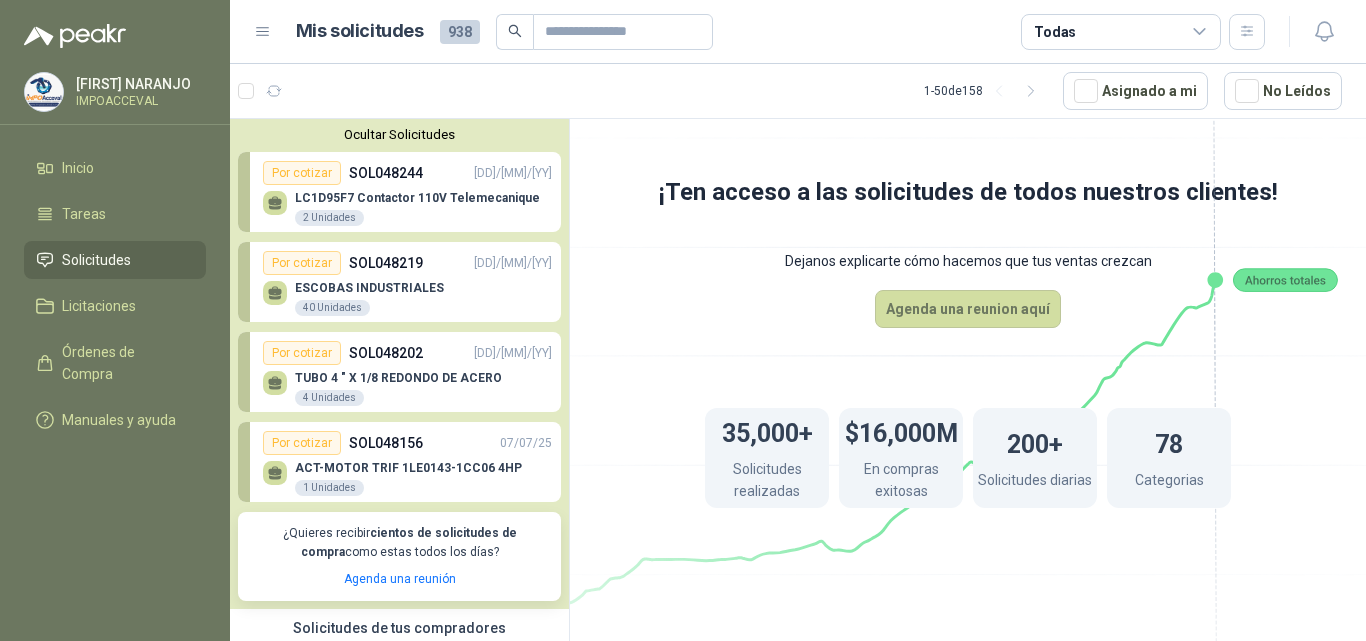click on "SOL048244" at bounding box center (386, 173) 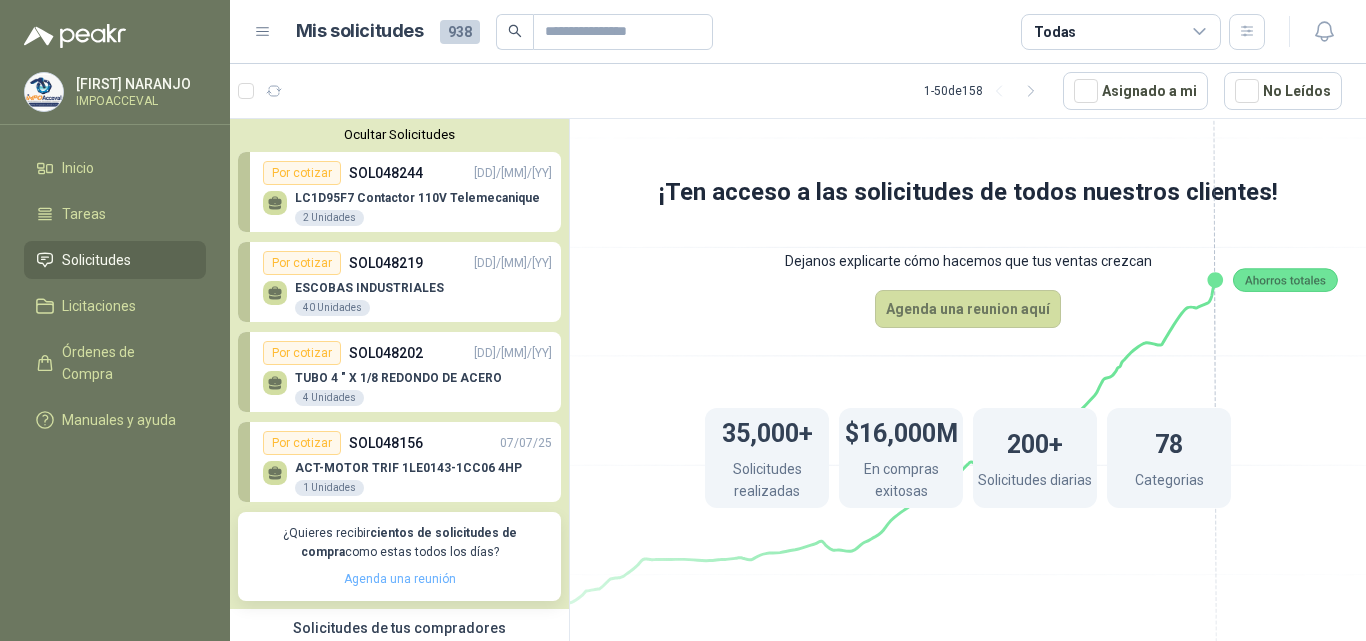 click on "Agenda una reunión" at bounding box center (400, 579) 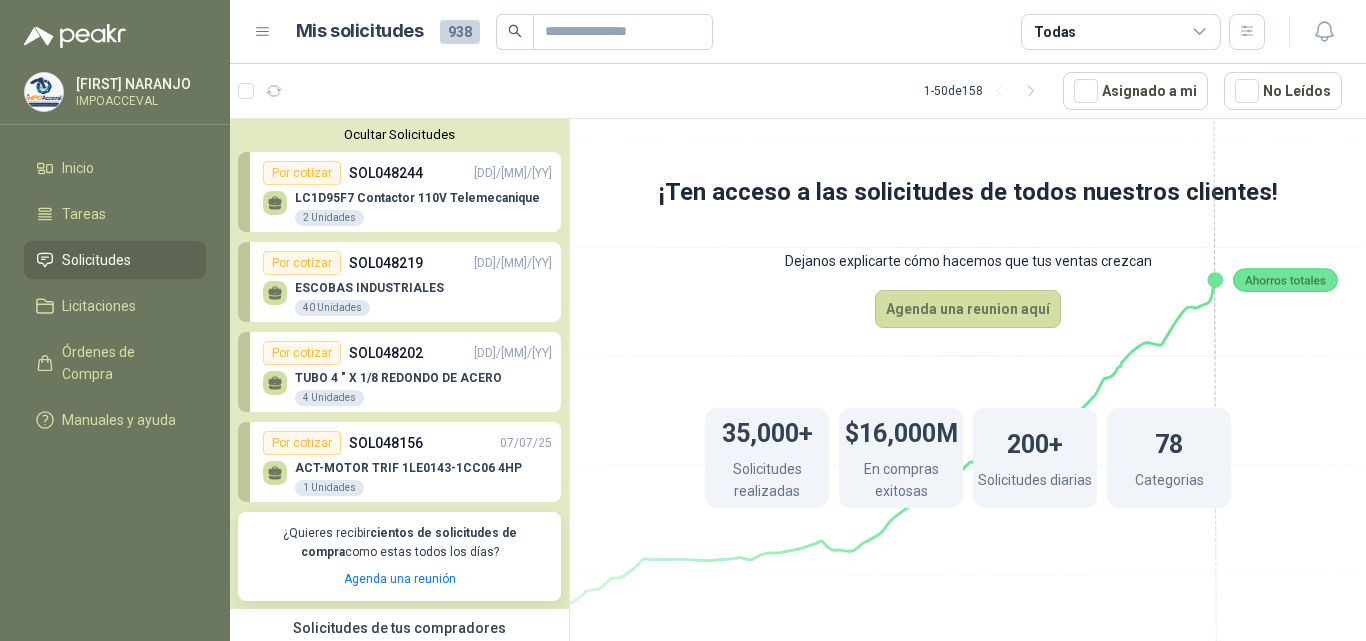 click on "[NUMBER]+ Solicitudes realizadas $[NUMBER]M En compras exitosas [NUMBER]+ Solicitudes diarias [NUMBER] Categorias" at bounding box center [968, 458] 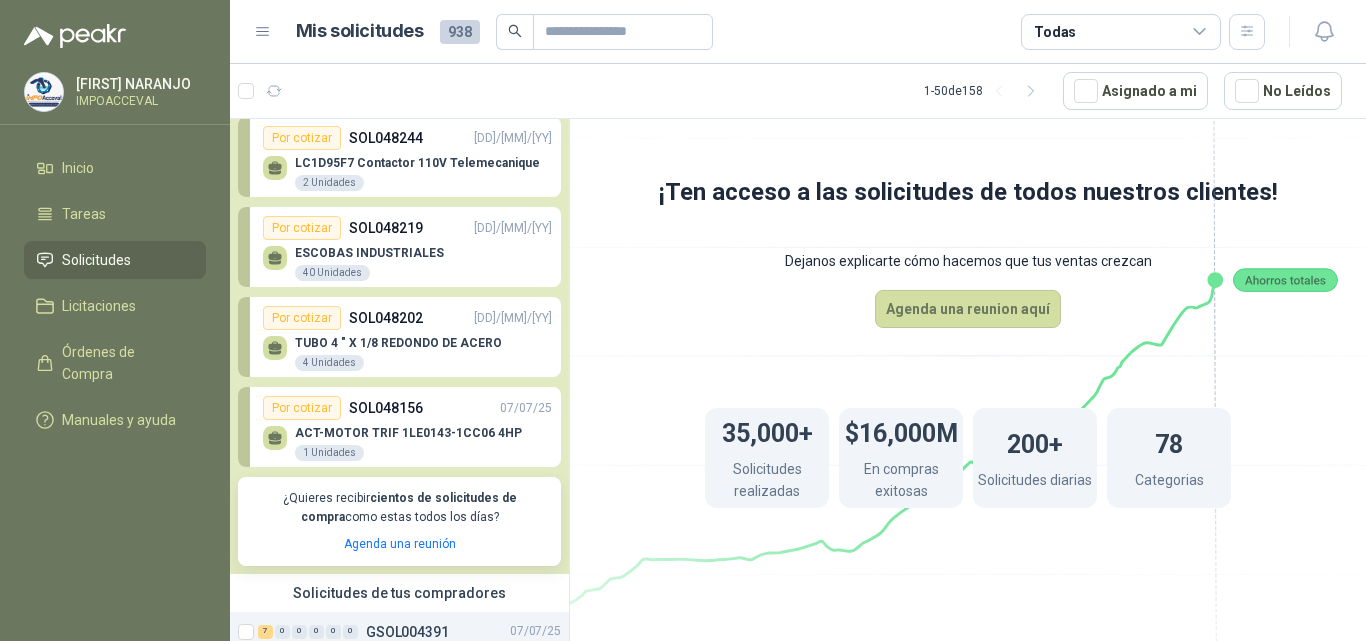 scroll, scrollTop: 0, scrollLeft: 0, axis: both 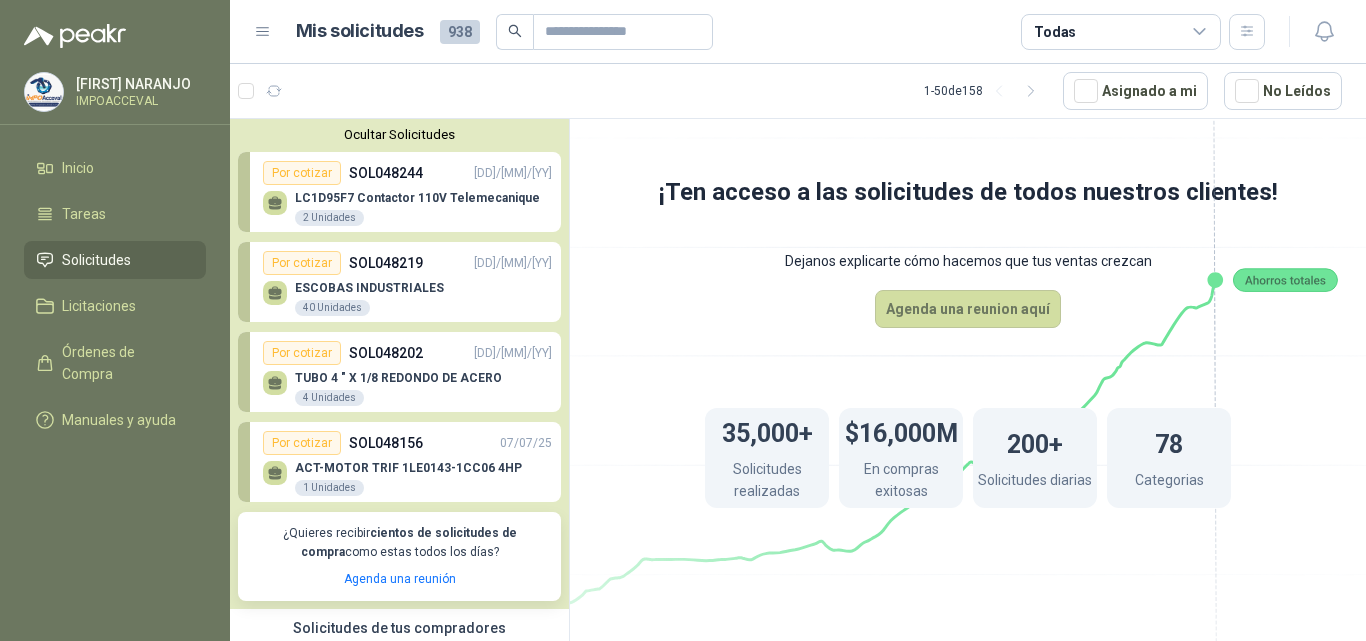 click on "TUBO 4 " X 1/8  REDONDO DE ACERO" at bounding box center [398, 378] 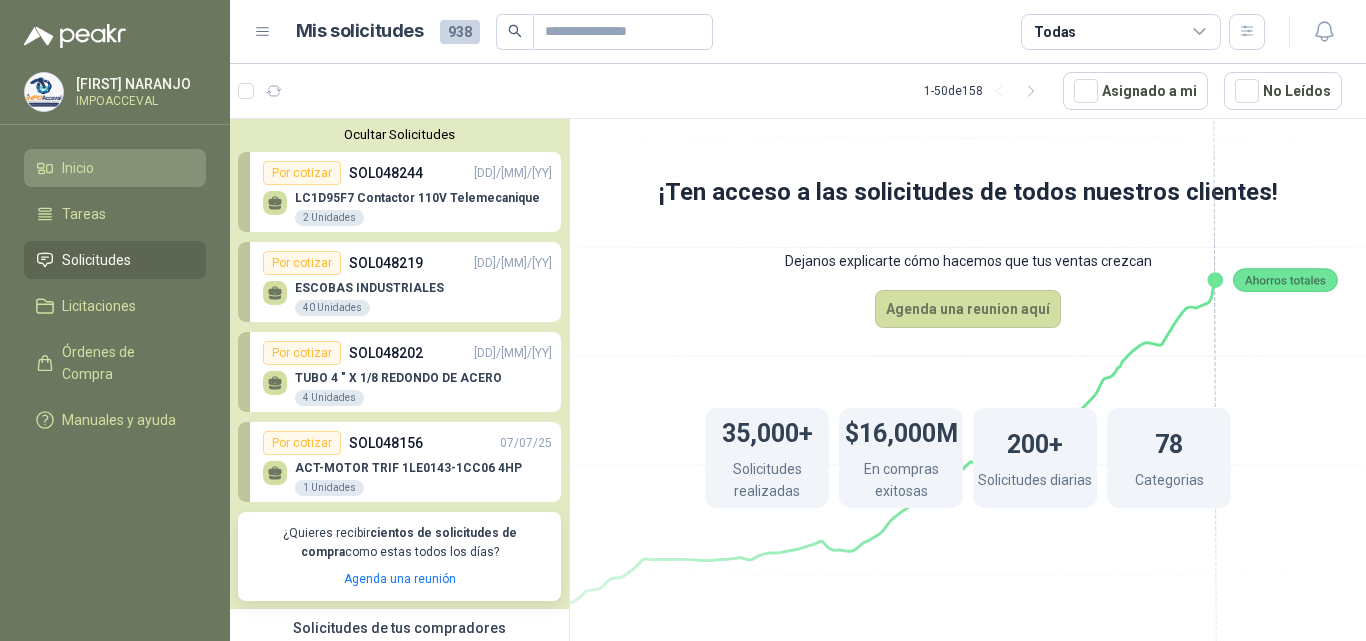 click on "Inicio" at bounding box center (78, 168) 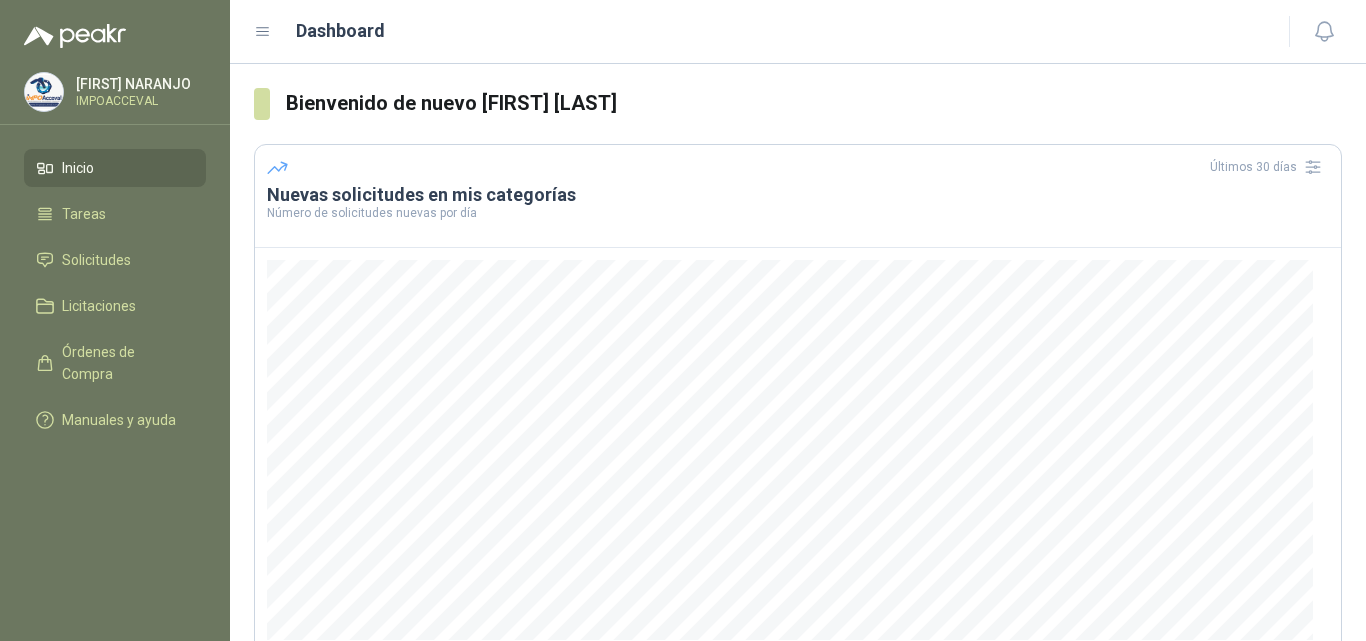 click on "Inicio" at bounding box center [78, 168] 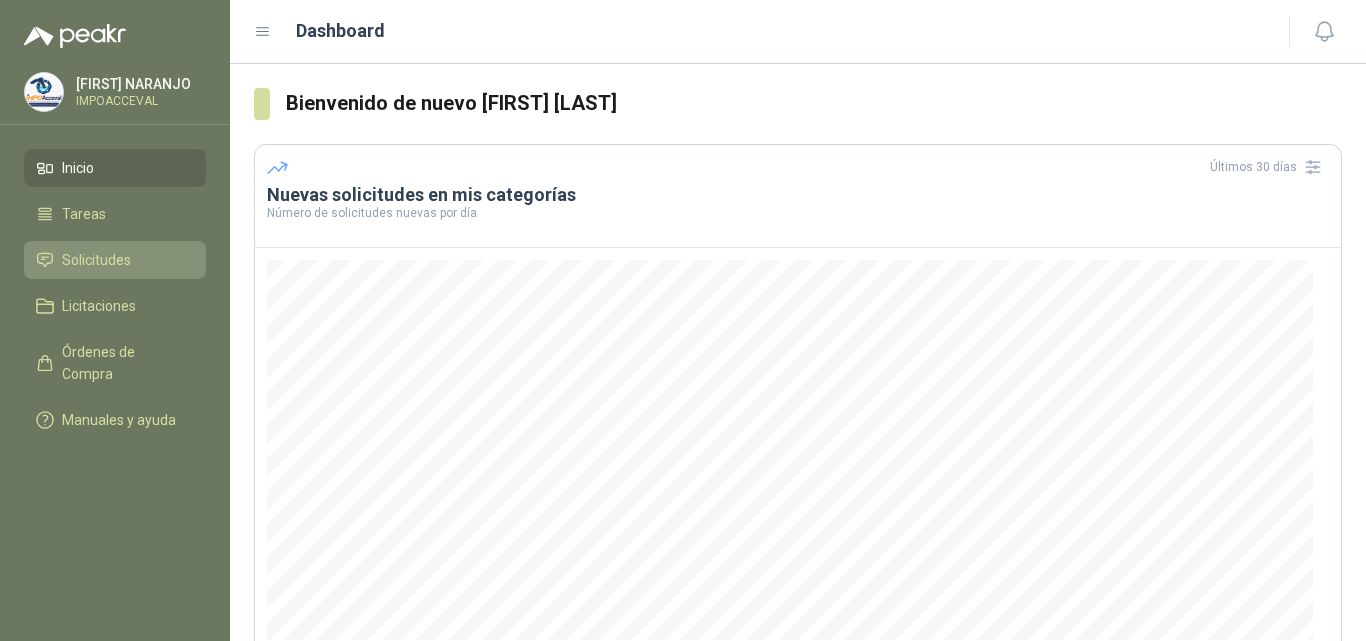 click on "Solicitudes" at bounding box center (96, 260) 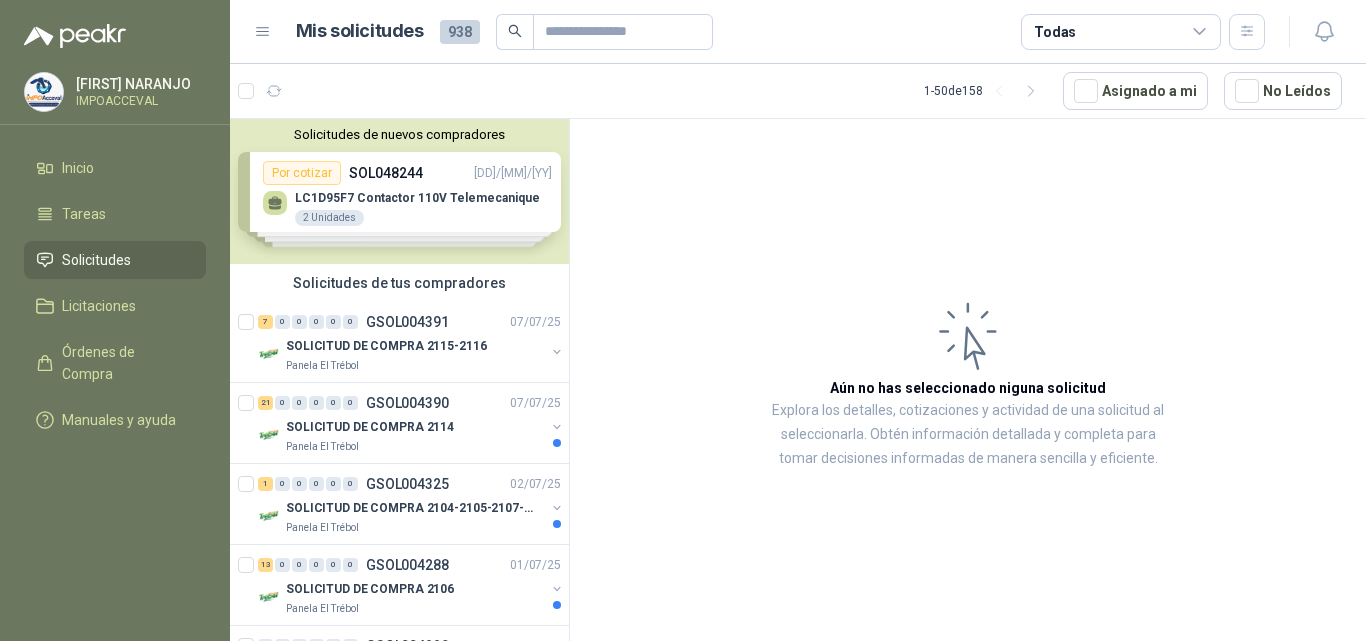 click on "Solicitudes de nuevos compradores Por cotizar SOL048244 09/07/25   LC1D95F7 Contactor 110V  Telemecanique 2   Unidades Por cotizar SOL048219 09/07/25   ESCOBAS INDUSTRIALES  40   Unidades Por cotizar SOL048202 08/07/25   TUBO 4 " X 1/8  REDONDO DE ACERO 4   Unidades Por cotizar SOL048156 07/07/25   ACT-MOTOR TRIF 1LE0143-1CC06 4HP 1   Unidades ¿Quieres recibir  cientos de solicitudes de compra  como estas todos los días? Agenda una reunión" at bounding box center (399, 191) 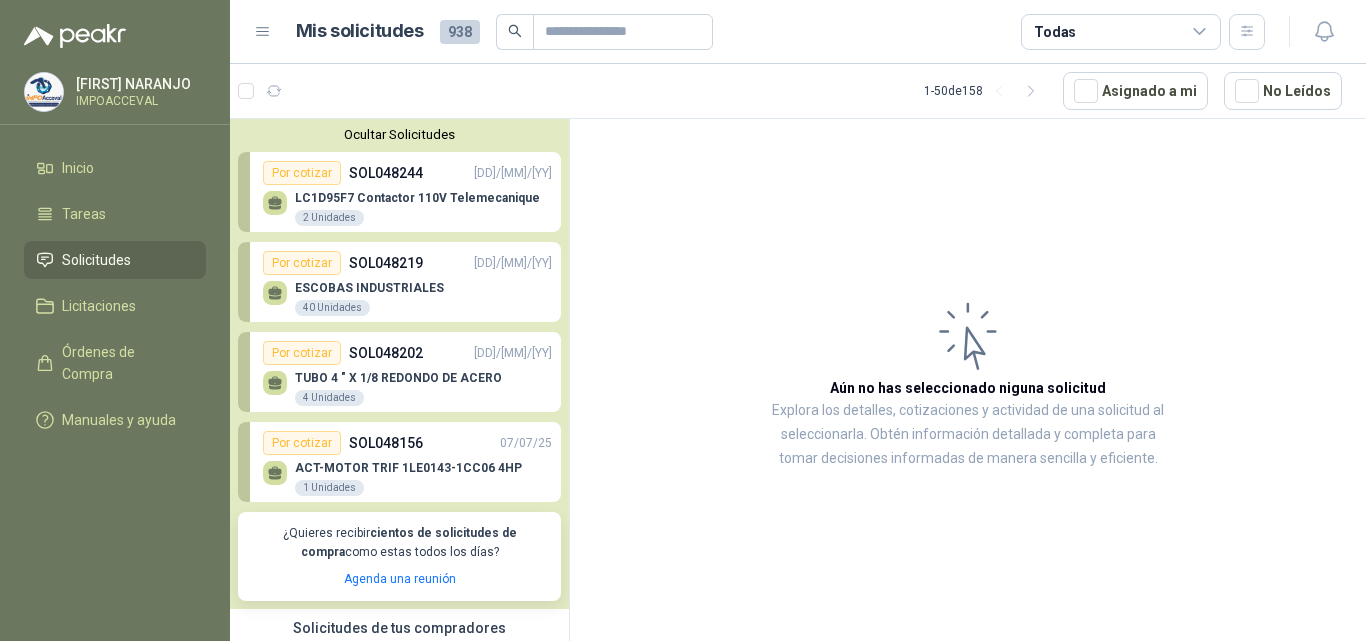 click on "ESCOBAS INDUSTRIALES  40   Unidades" at bounding box center (407, 296) 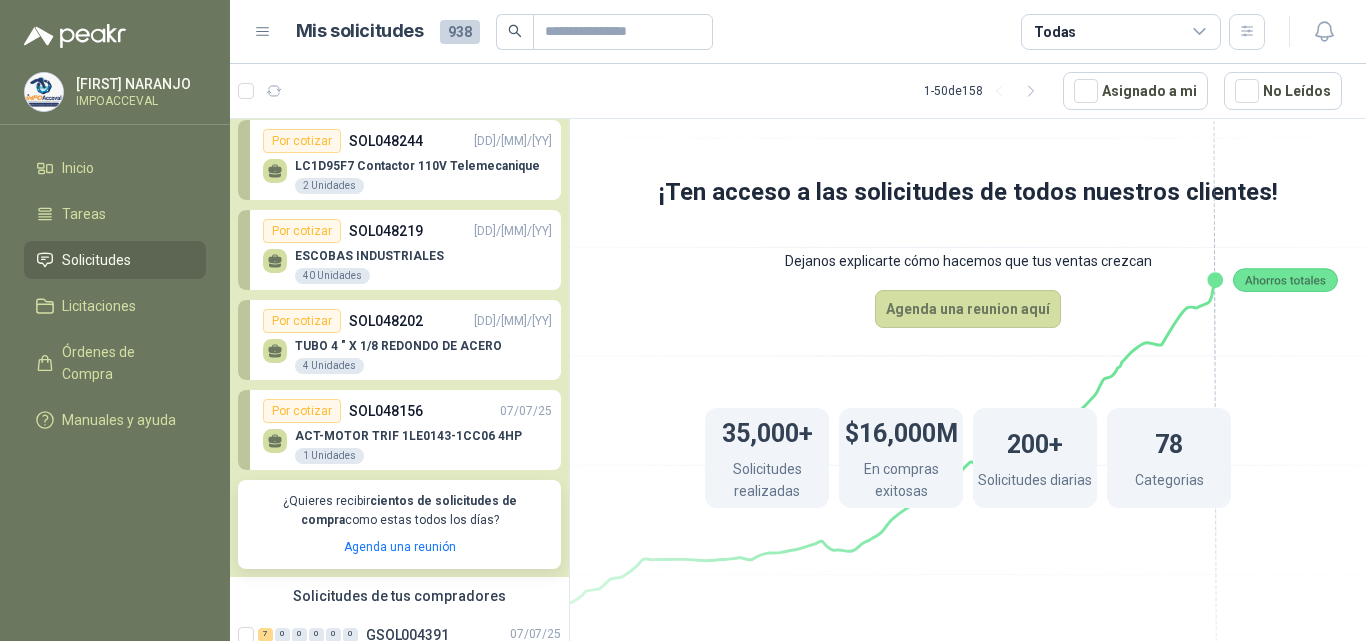 scroll, scrollTop: 0, scrollLeft: 0, axis: both 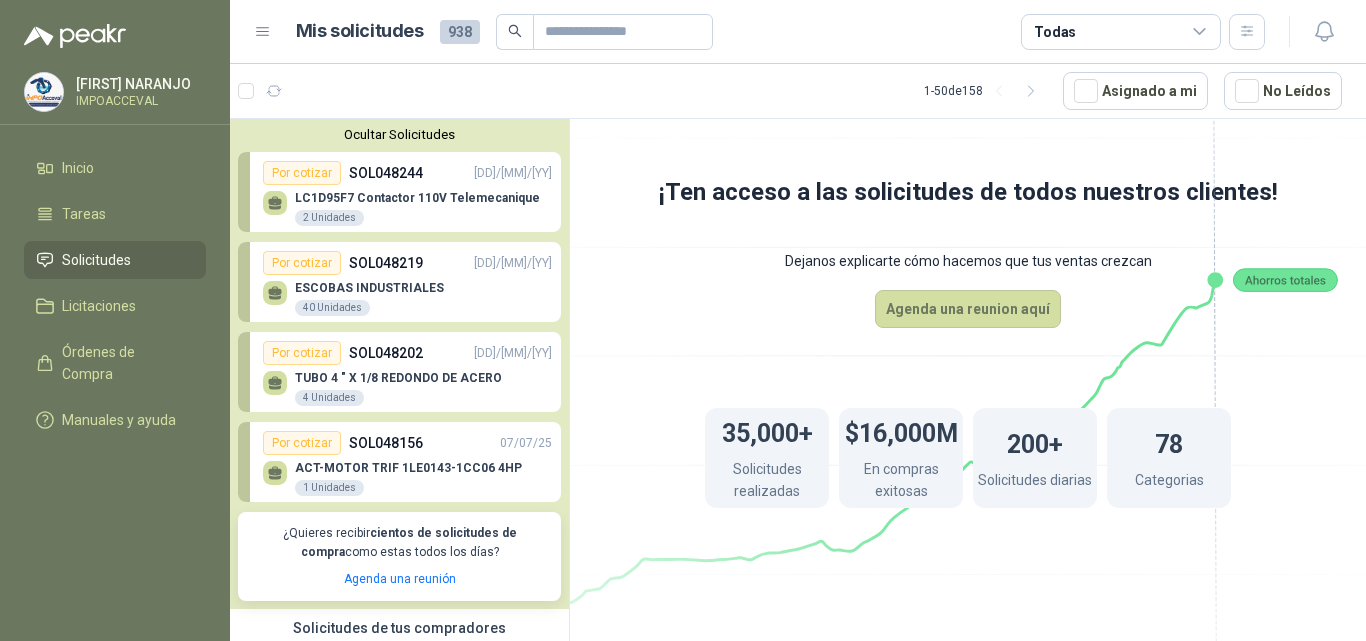 click on "Ocultar Solicitudes" at bounding box center [399, 134] 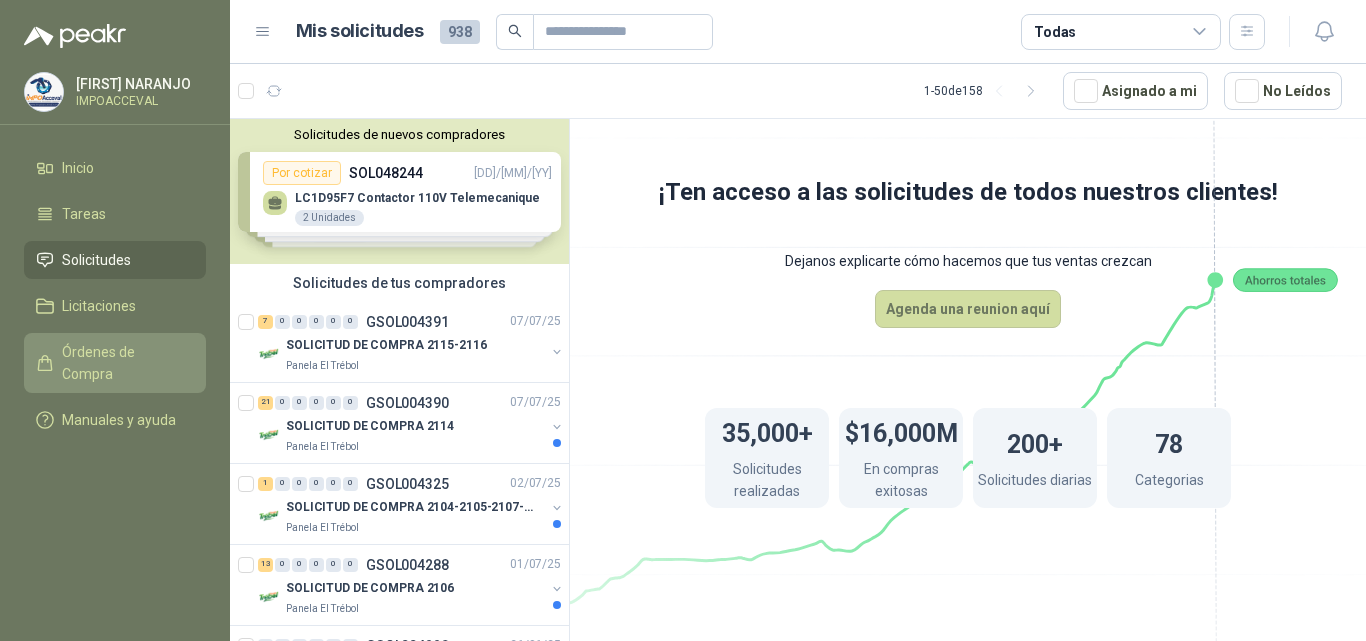 click on "Órdenes de Compra" at bounding box center [124, 363] 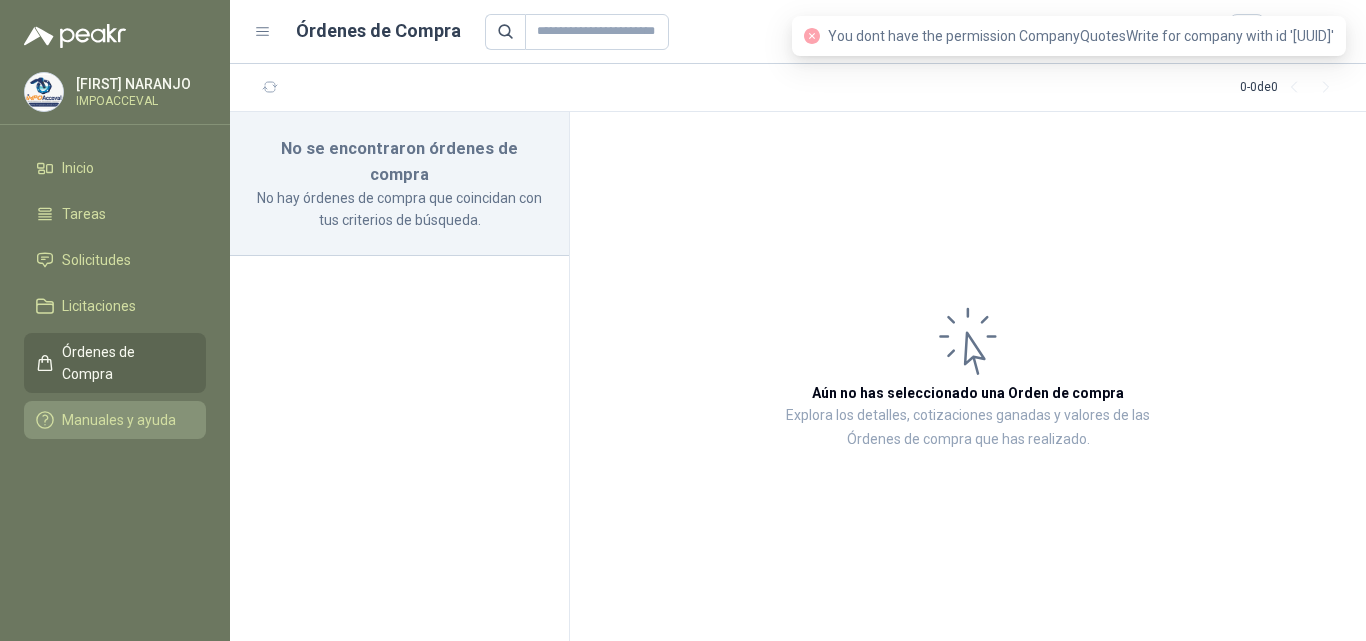 click on "Manuales y ayuda" at bounding box center [119, 420] 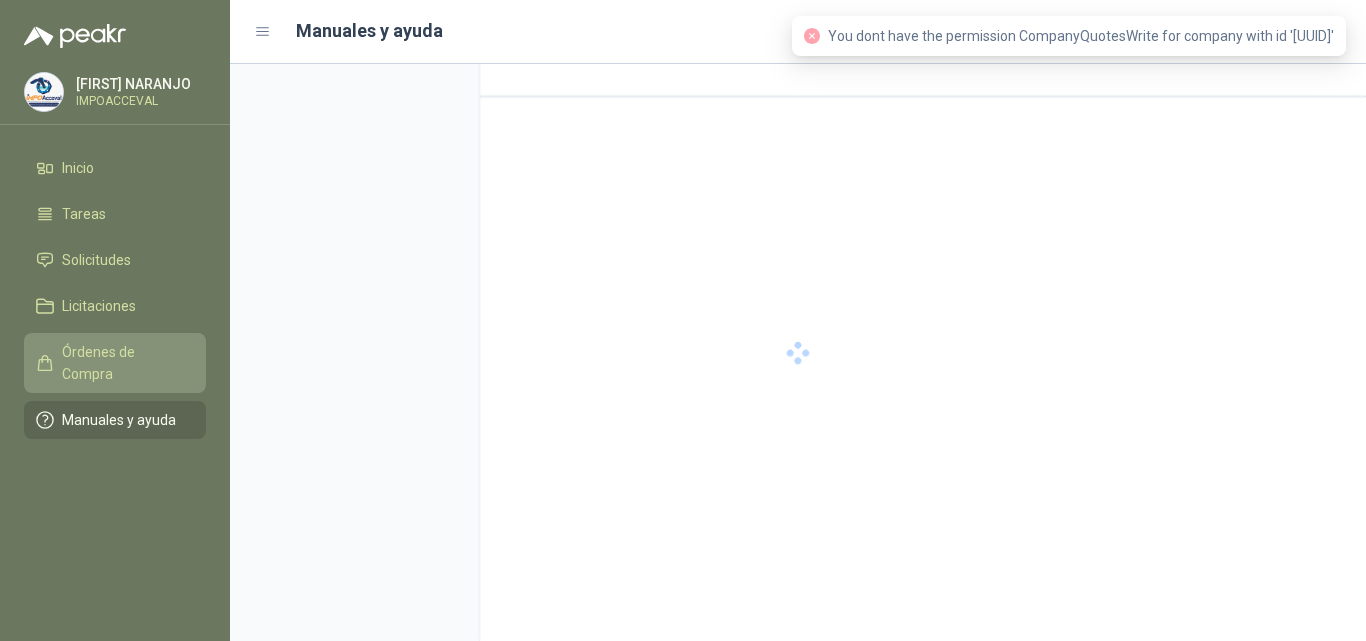 click on "Órdenes de Compra" at bounding box center [115, 363] 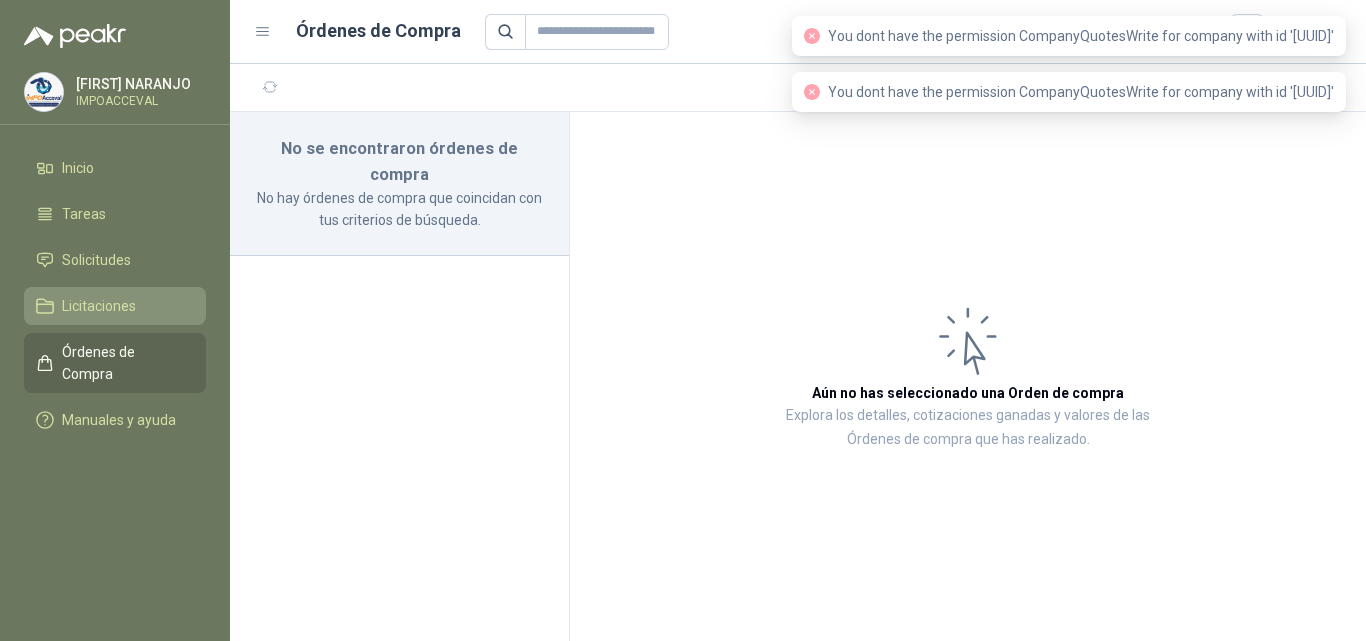 click on "Licitaciones" at bounding box center [99, 306] 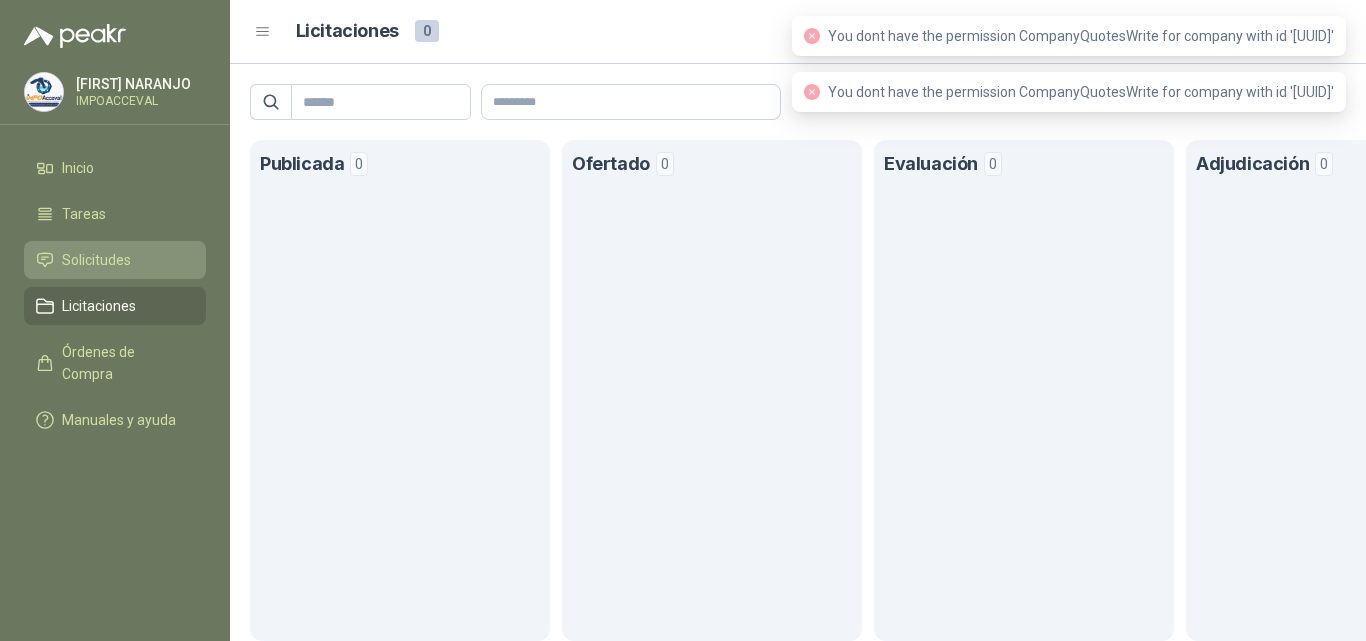 click on "Solicitudes" at bounding box center [96, 260] 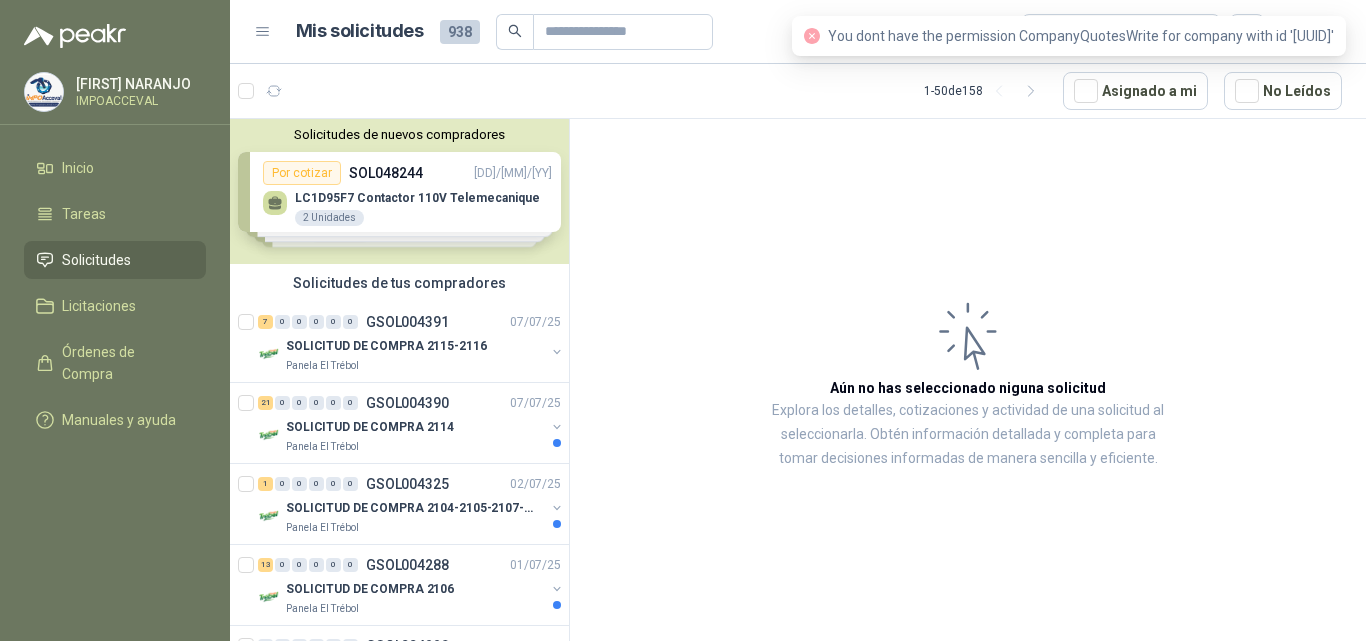 click at bounding box center [812, 36] 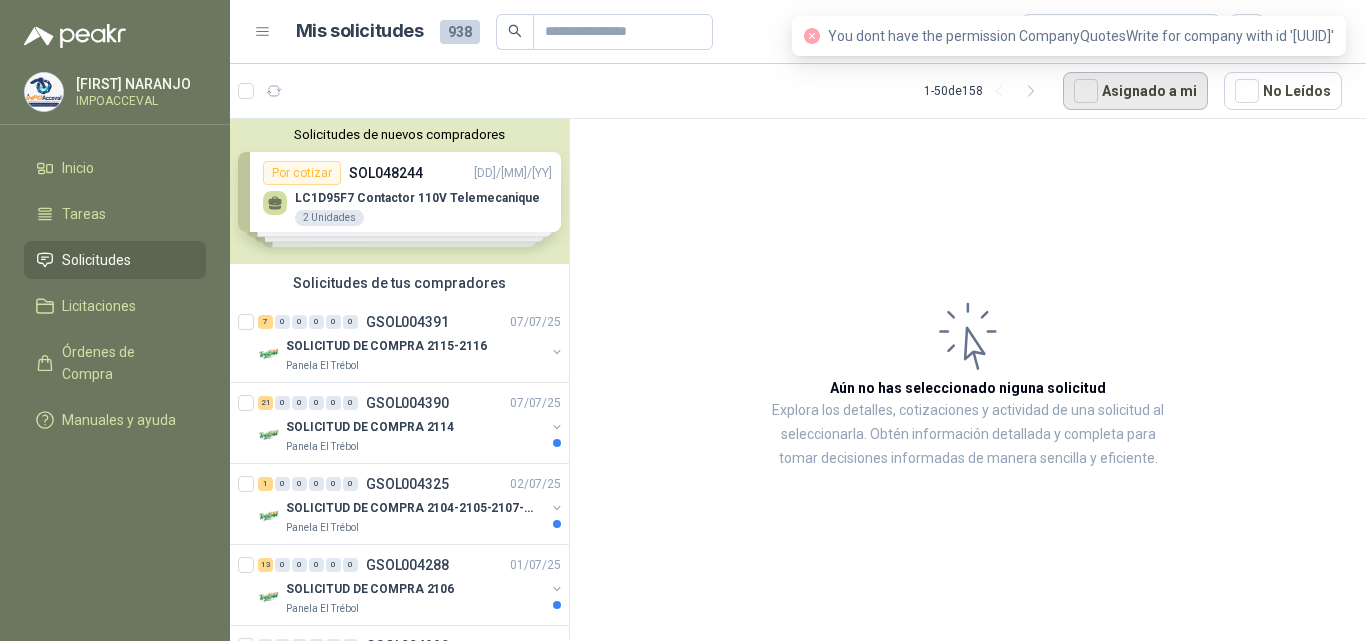 click on "Asignado a mi" at bounding box center (1135, 91) 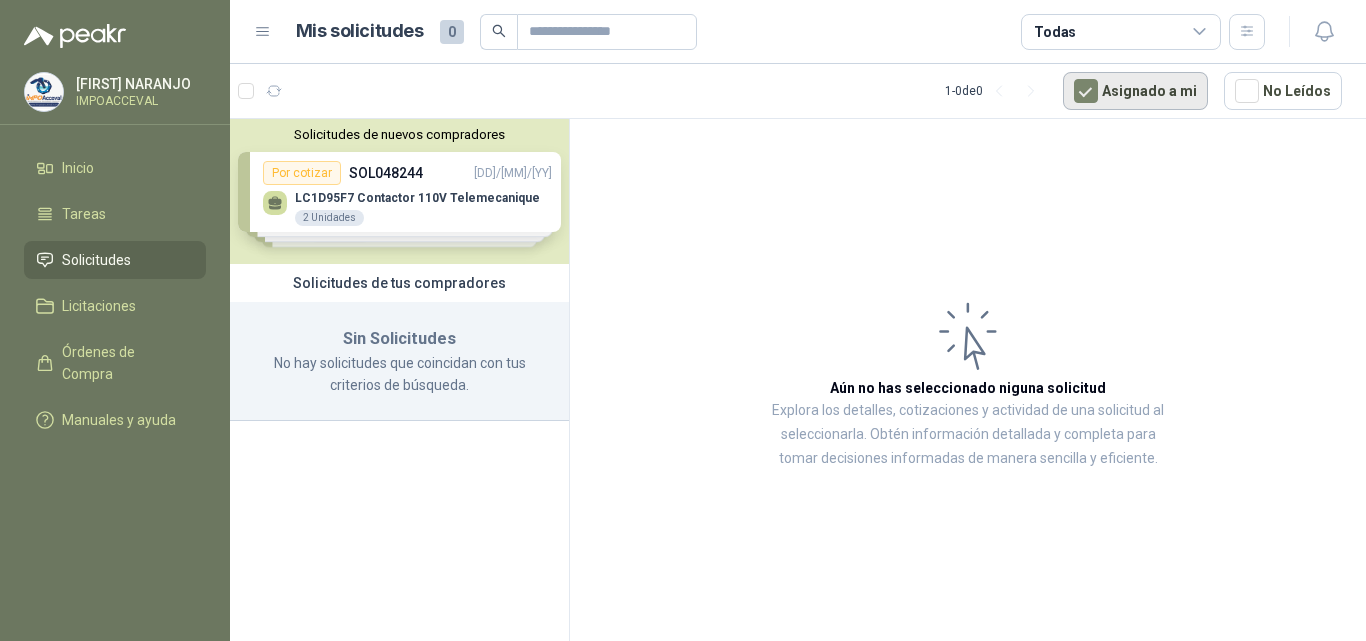 click on "Asignado a mi" at bounding box center (1135, 91) 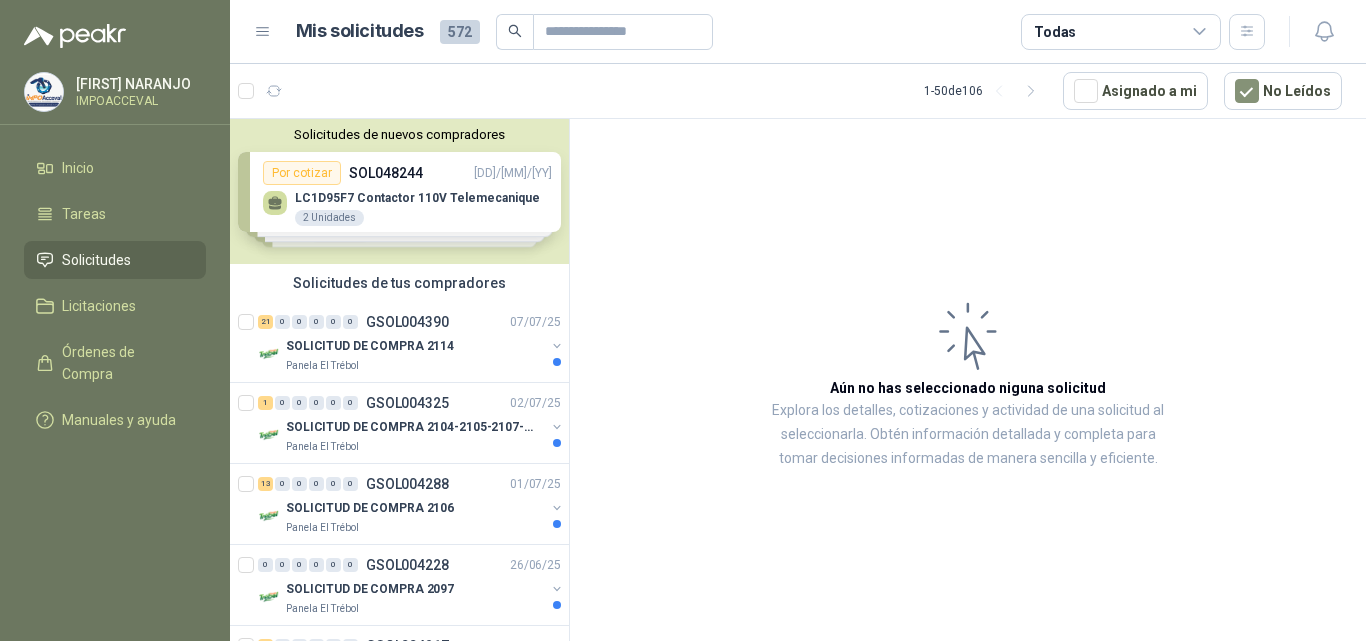 click on "Solicitudes de nuevos compradores Por cotizar SOL048244 09/07/25   LC1D95F7 Contactor 110V  Telemecanique 2   Unidades Por cotizar SOL048219 09/07/25   ESCOBAS INDUSTRIALES  40   Unidades Por cotizar SOL048202 08/07/25   TUBO 4 " X 1/8  REDONDO DE ACERO 4   Unidades Por cotizar SOL048156 07/07/25   ACT-MOTOR TRIF 1LE0143-1CC06 4HP 1   Unidades ¿Quieres recibir  cientos de solicitudes de compra  como estas todos los días? Agenda una reunión" at bounding box center [399, 191] 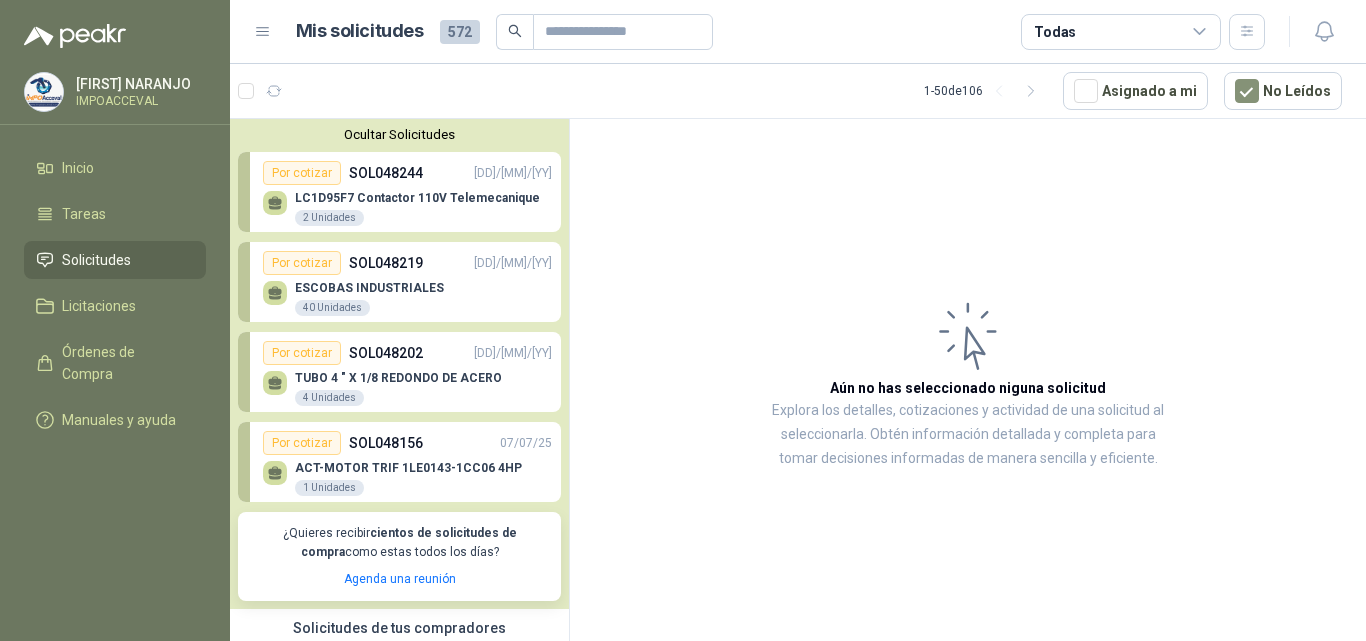 click on "Ocultar Solicitudes" at bounding box center [399, 134] 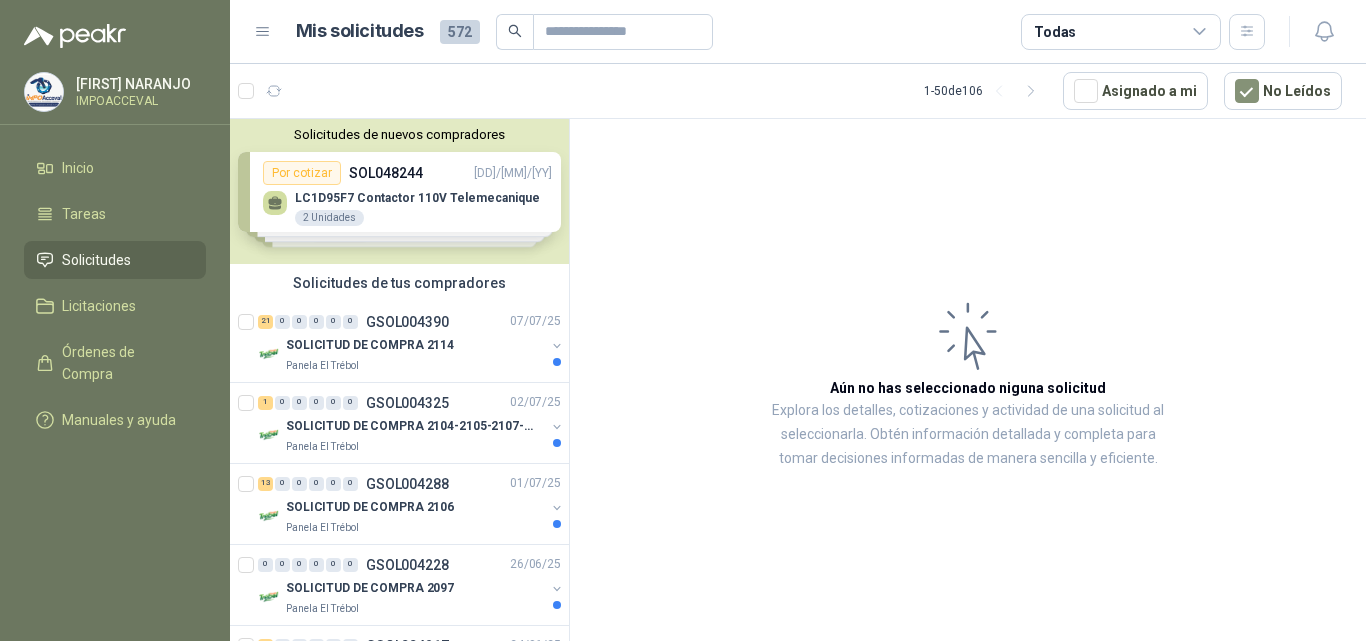 click on "Solicitudes de nuevos compradores Por cotizar SOL048244 09/07/25   LC1D95F7 Contactor 110V  Telemecanique 2   Unidades Por cotizar SOL048219 09/07/25   ESCOBAS INDUSTRIALES  40   Unidades Por cotizar SOL048202 08/07/25   TUBO 4 " X 1/8  REDONDO DE ACERO 4   Unidades Por cotizar SOL048156 07/07/25   ACT-MOTOR TRIF 1LE0143-1CC06 4HP 1   Unidades ¿Quieres recibir  cientos de solicitudes de compra  como estas todos los días? Agenda una reunión" at bounding box center (399, 191) 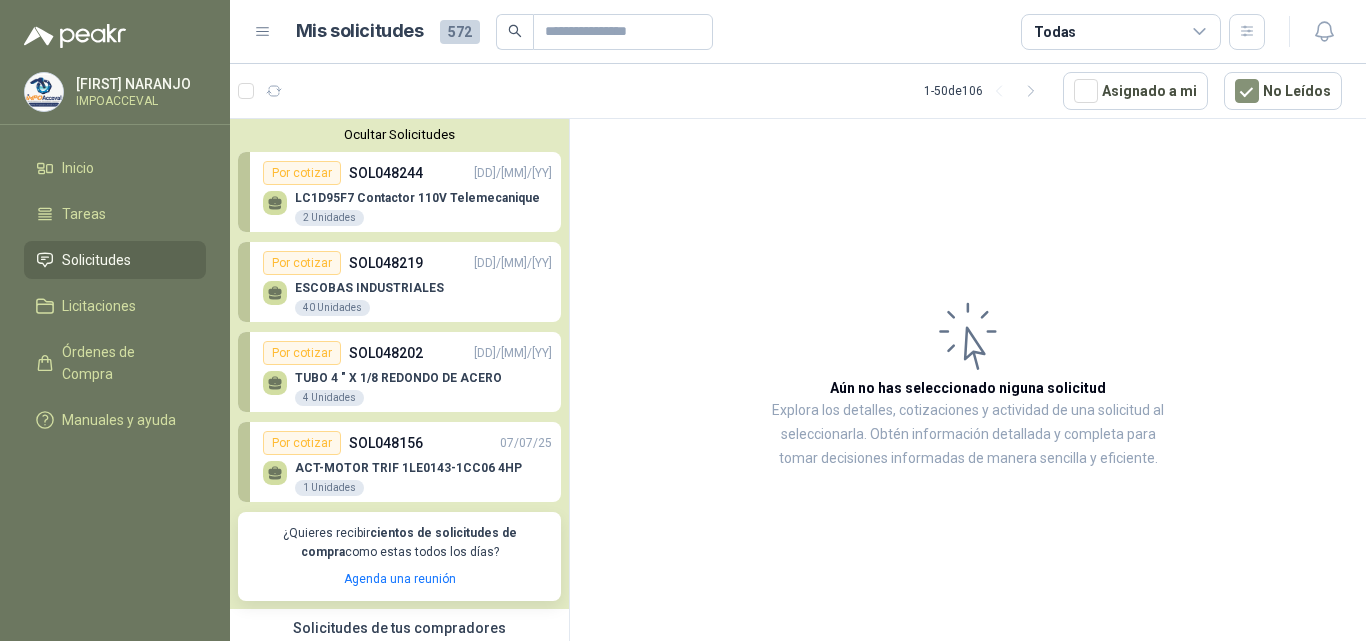 click on "LC1D95F7 Contactor 110V  Telemecanique 2   Unidades" at bounding box center [407, 206] 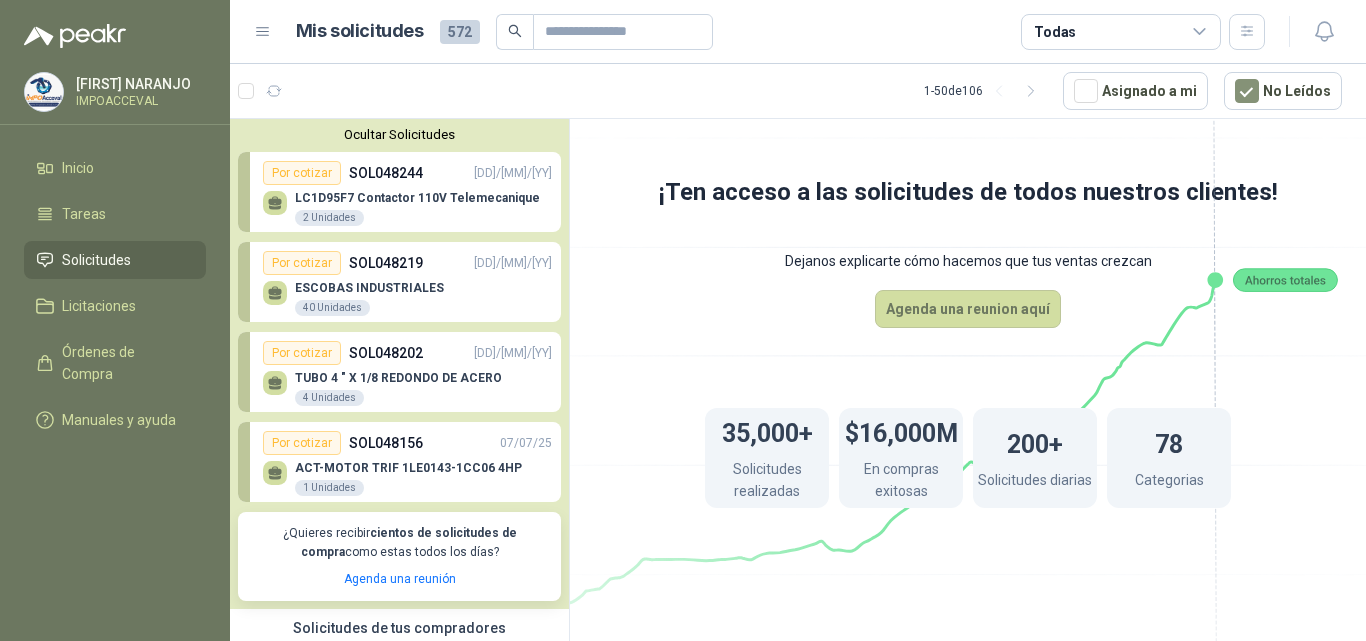 click on "Ocultar Solicitudes" at bounding box center [399, 134] 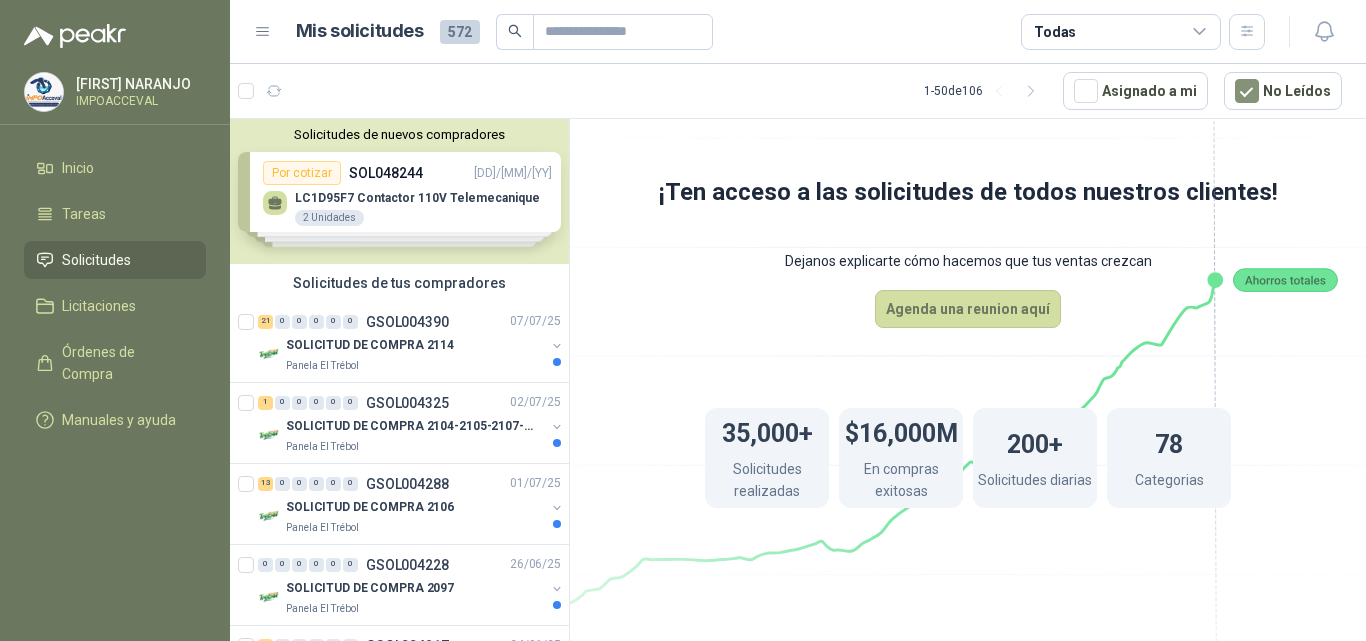 click on "Solicitudes de nuevos compradores Por cotizar SOL048244 09/07/25   LC1D95F7 Contactor 110V  Telemecanique 2   Unidades Por cotizar SOL048219 09/07/25   ESCOBAS INDUSTRIALES  40   Unidades Por cotizar SOL048202 08/07/25   TUBO 4 " X 1/8  REDONDO DE ACERO 4   Unidades Por cotizar SOL048156 07/07/25   ACT-MOTOR TRIF 1LE0143-1CC06 4HP 1   Unidades ¿Quieres recibir  cientos de solicitudes de compra  como estas todos los días? Agenda una reunión" at bounding box center (399, 191) 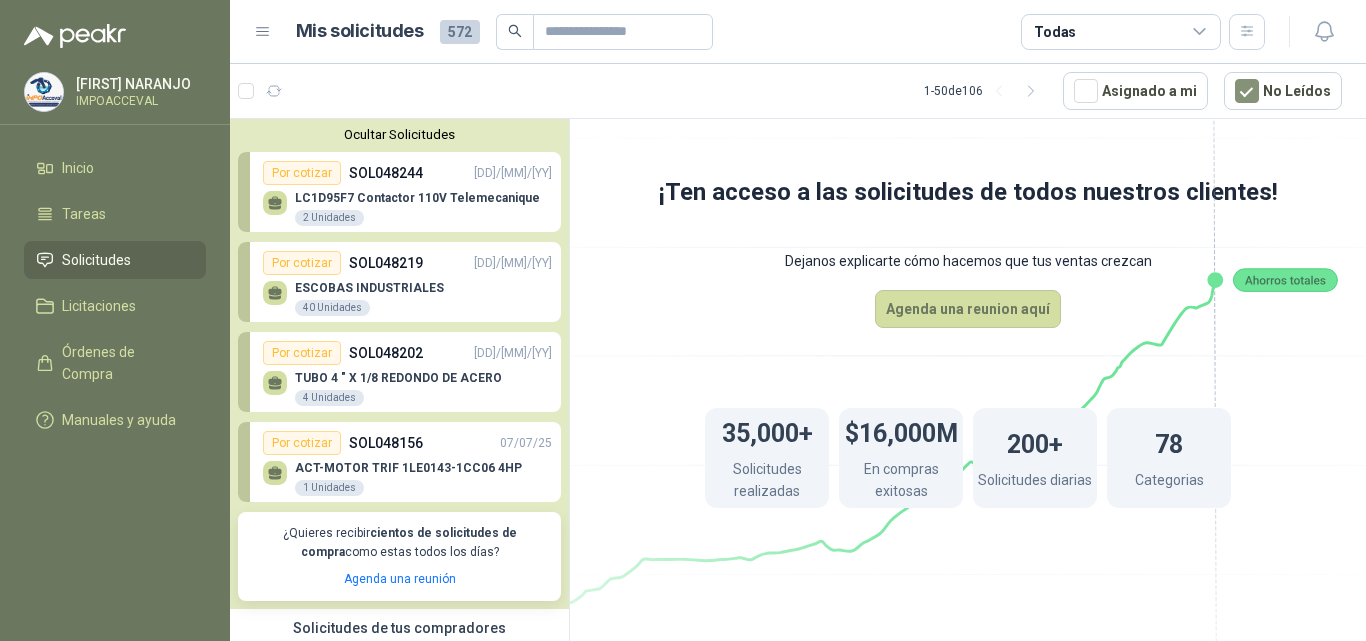 click on "Por cotizar" at bounding box center [302, 173] 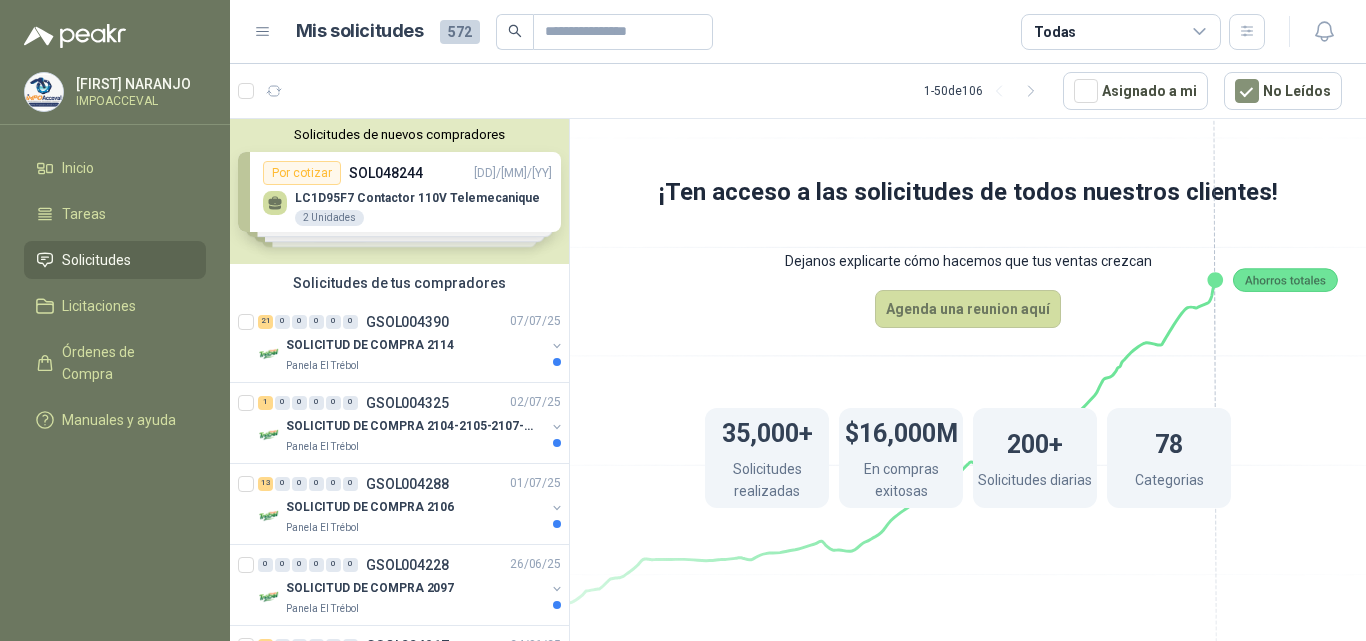 click on "Solicitudes de nuevos compradores Por cotizar SOL048244 09/07/25   LC1D95F7 Contactor 110V  Telemecanique 2   Unidades Por cotizar SOL048219 09/07/25   ESCOBAS INDUSTRIALES  40   Unidades Por cotizar SOL048202 08/07/25   TUBO 4 " X 1/8  REDONDO DE ACERO 4   Unidades Por cotizar SOL048156 07/07/25   ACT-MOTOR TRIF 1LE0143-1CC06 4HP 1   Unidades ¿Quieres recibir  cientos de solicitudes de compra  como estas todos los días? Agenda una reunión" at bounding box center [399, 191] 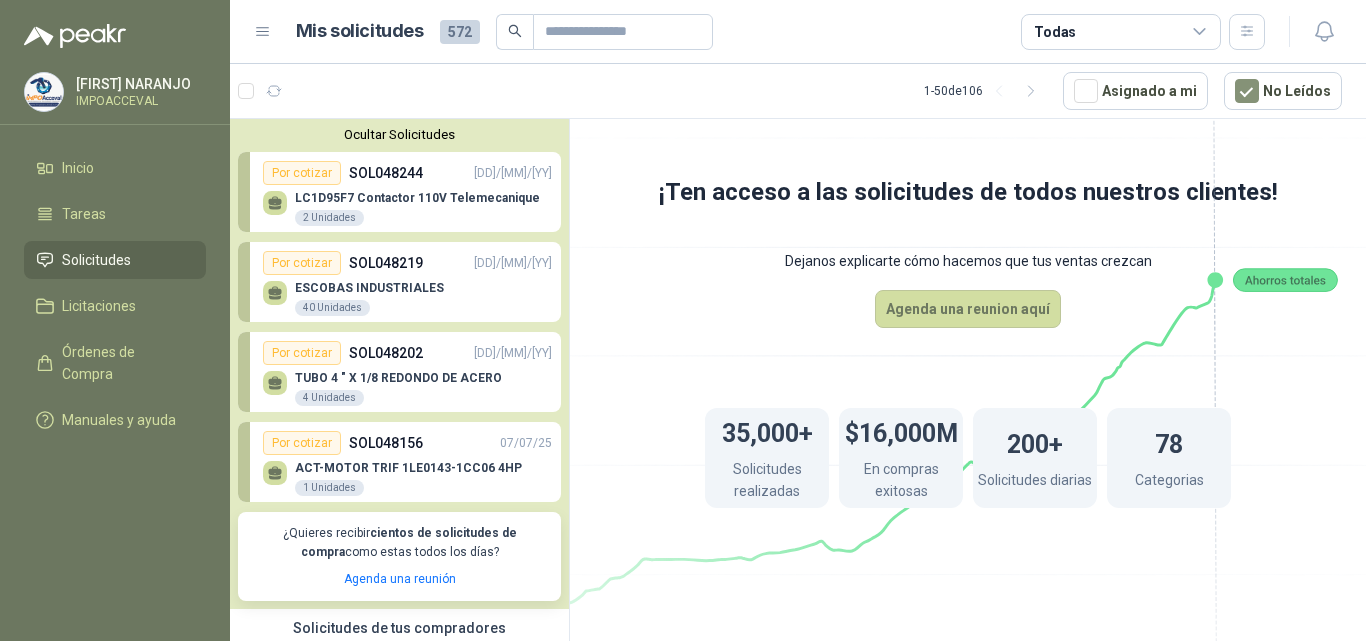 click on "LC1D95F7 Contactor 110V  Telemecanique" at bounding box center (417, 198) 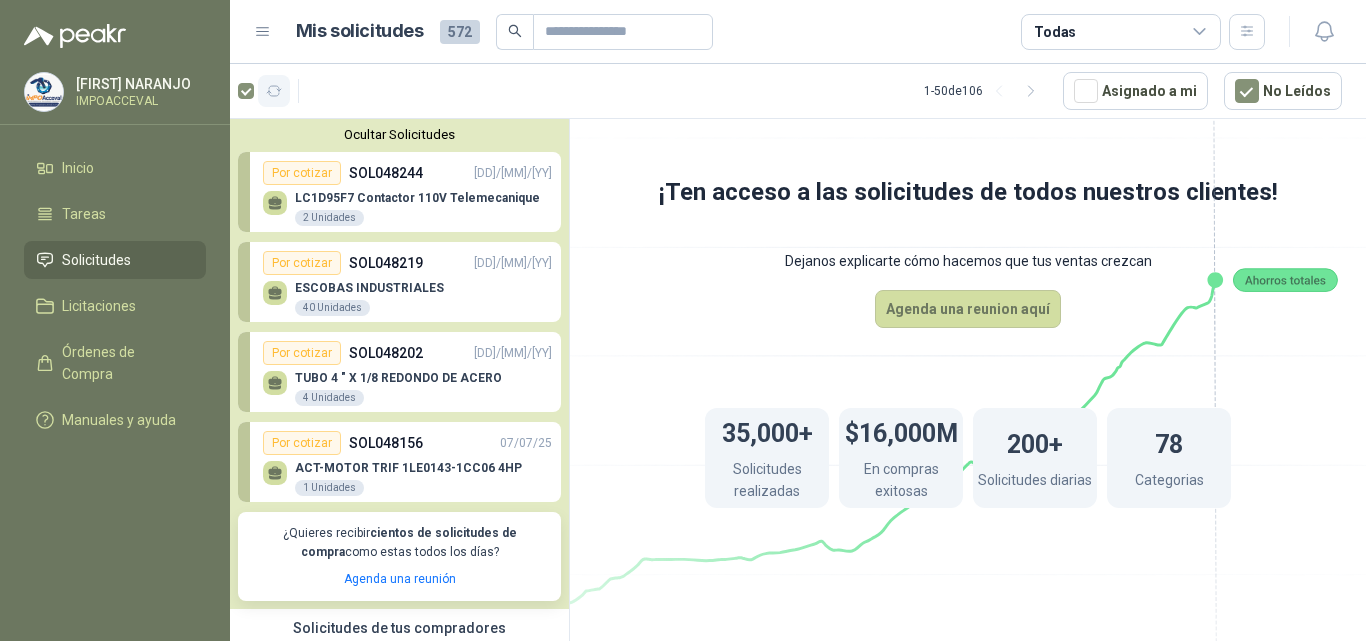 click at bounding box center (274, 91) 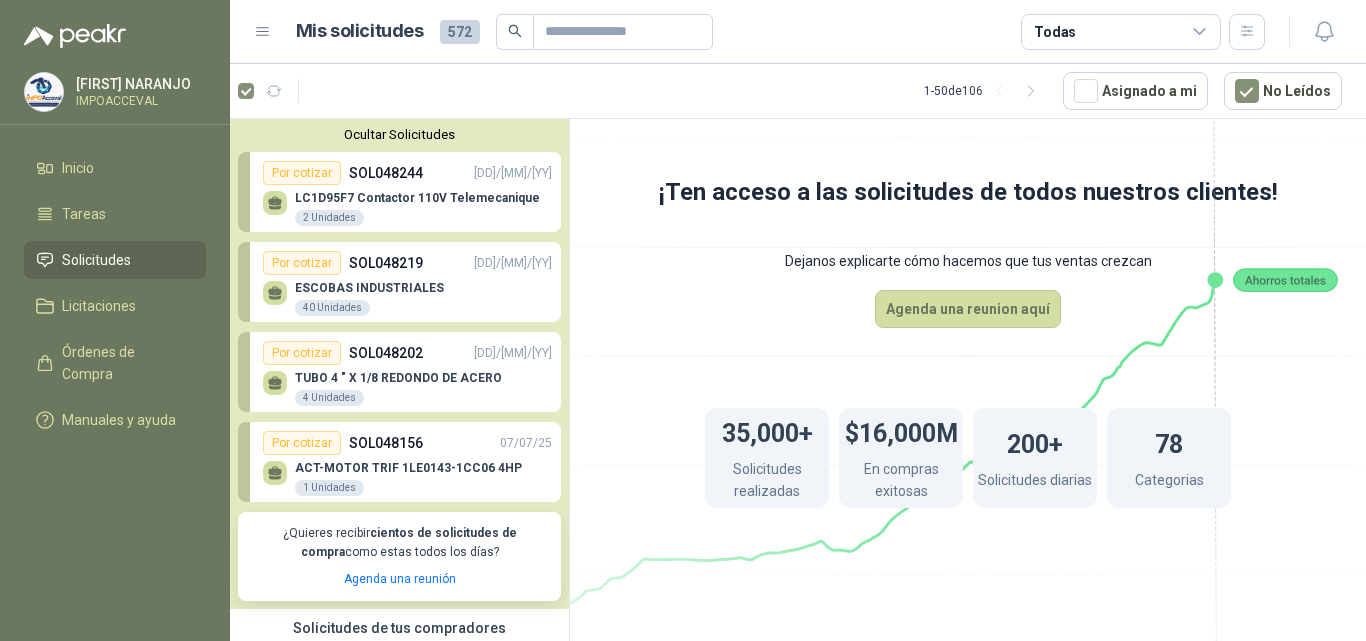 click on "LC1D95F7 Contactor 110V  Telemecanique 2   Unidades" at bounding box center [407, 206] 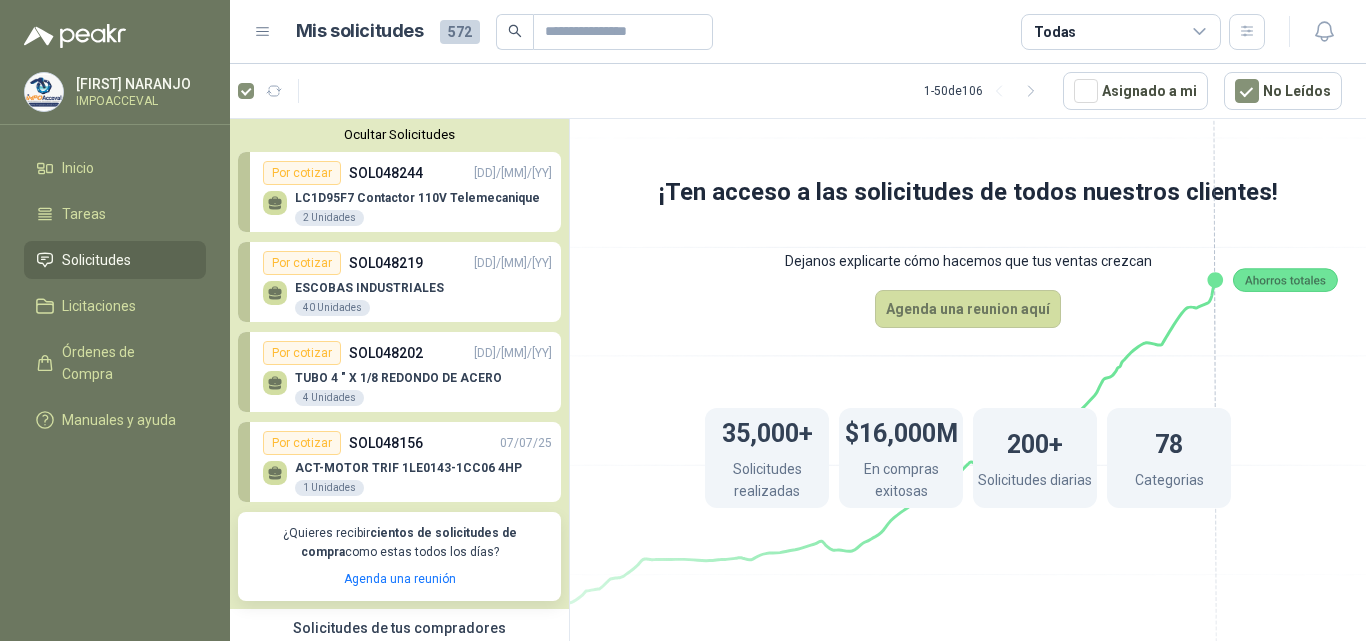 click at bounding box center (263, 32) 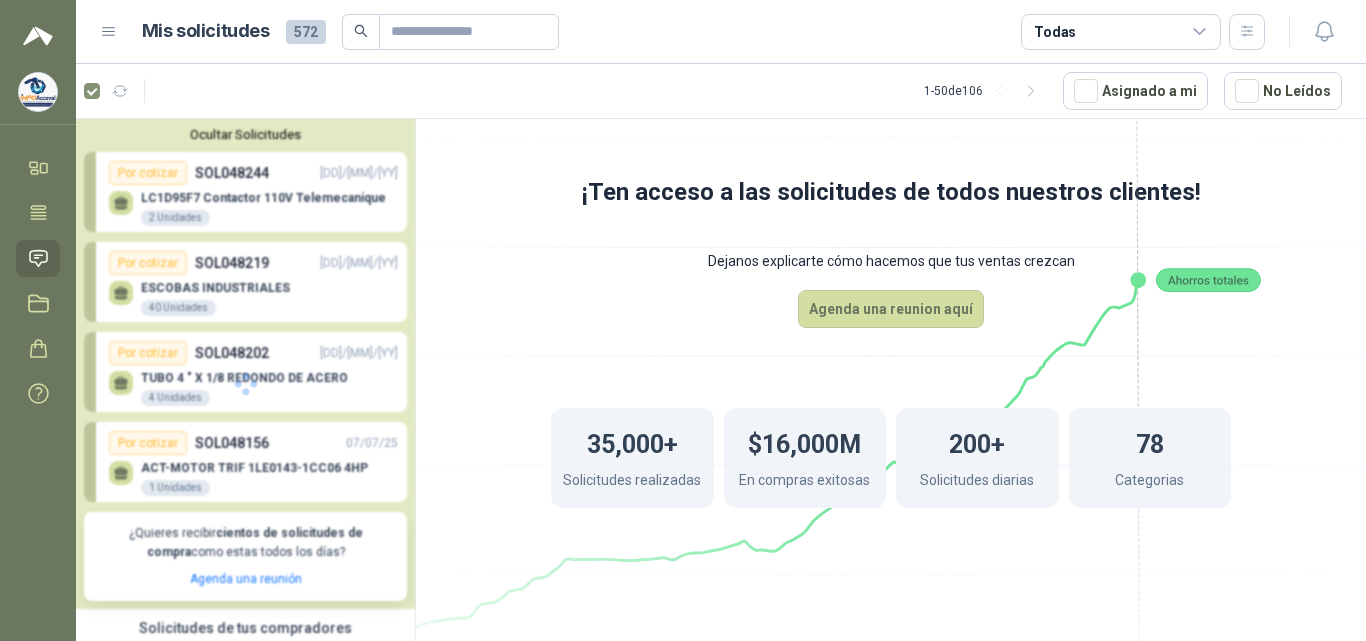click at bounding box center [246, 383] 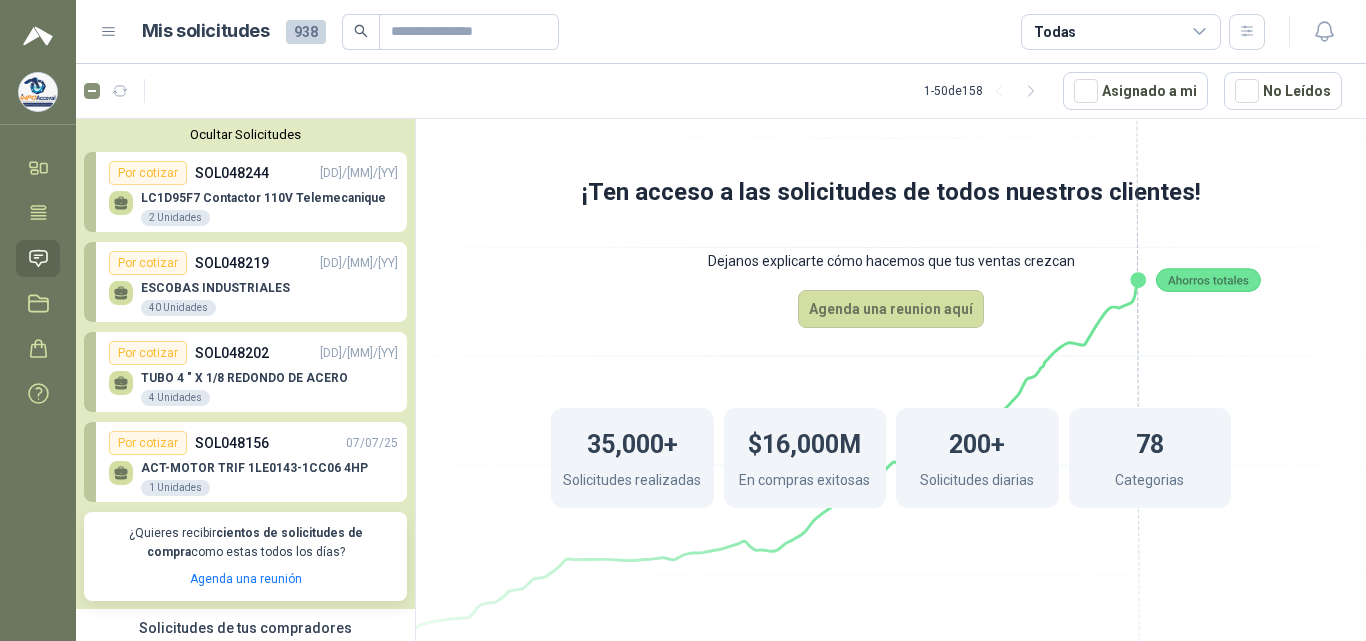 click on "LC1D95F7 Contactor 110V  Telemecanique 2   Unidades" at bounding box center (253, 206) 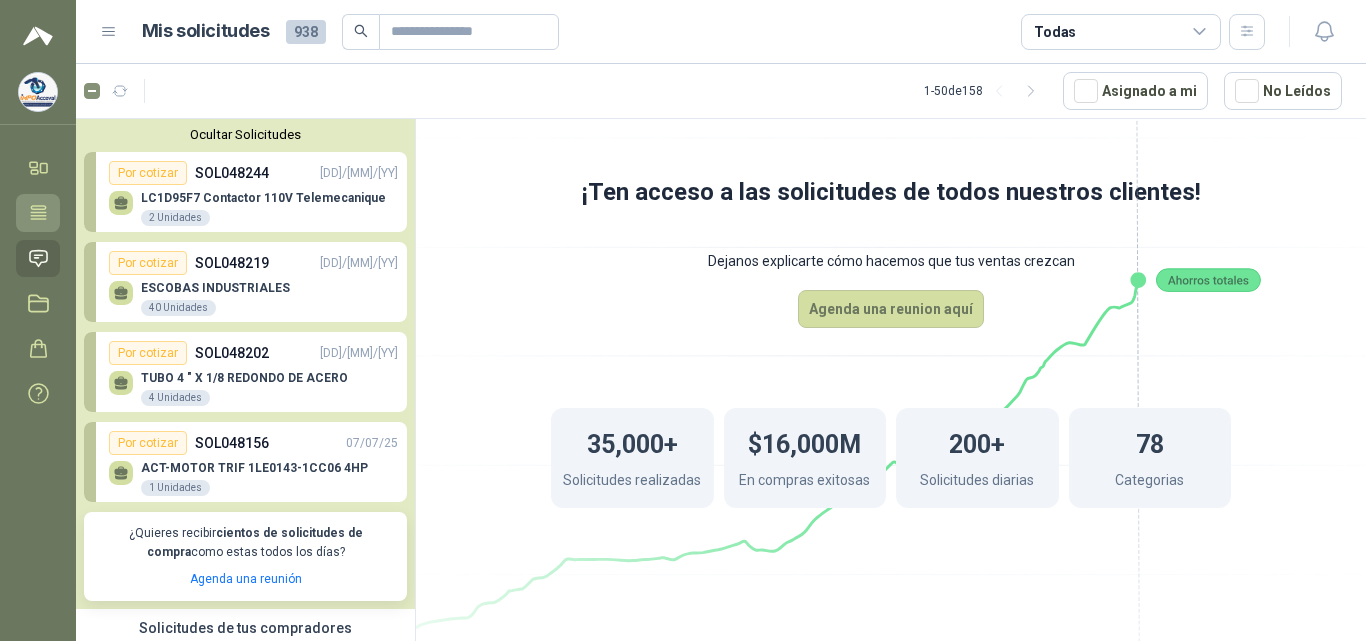 click at bounding box center [38, 212] 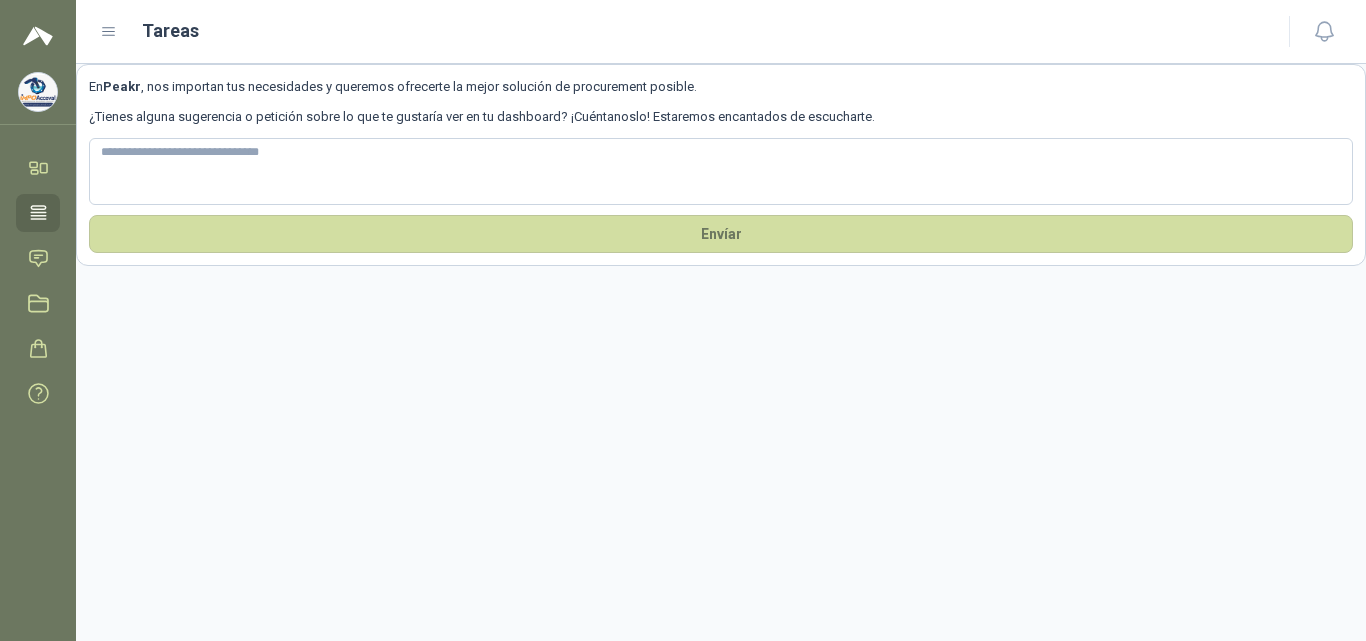 click on "Tareas" at bounding box center (38, 212) 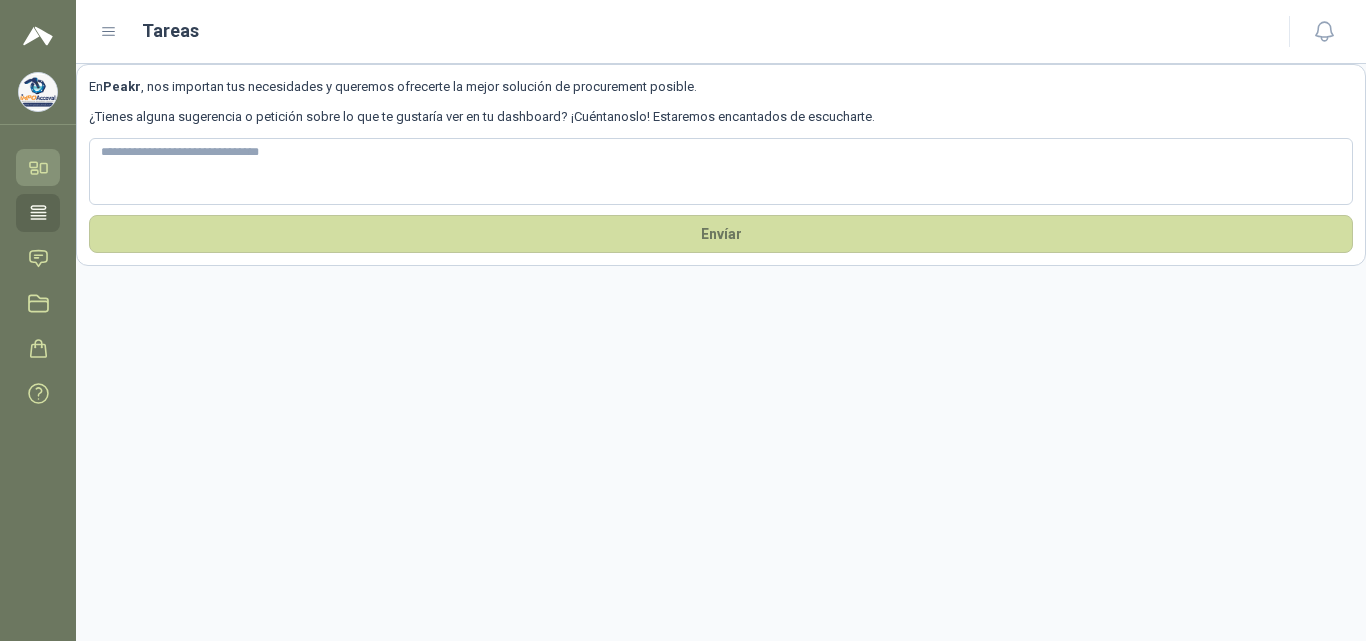 click at bounding box center (33, 164) 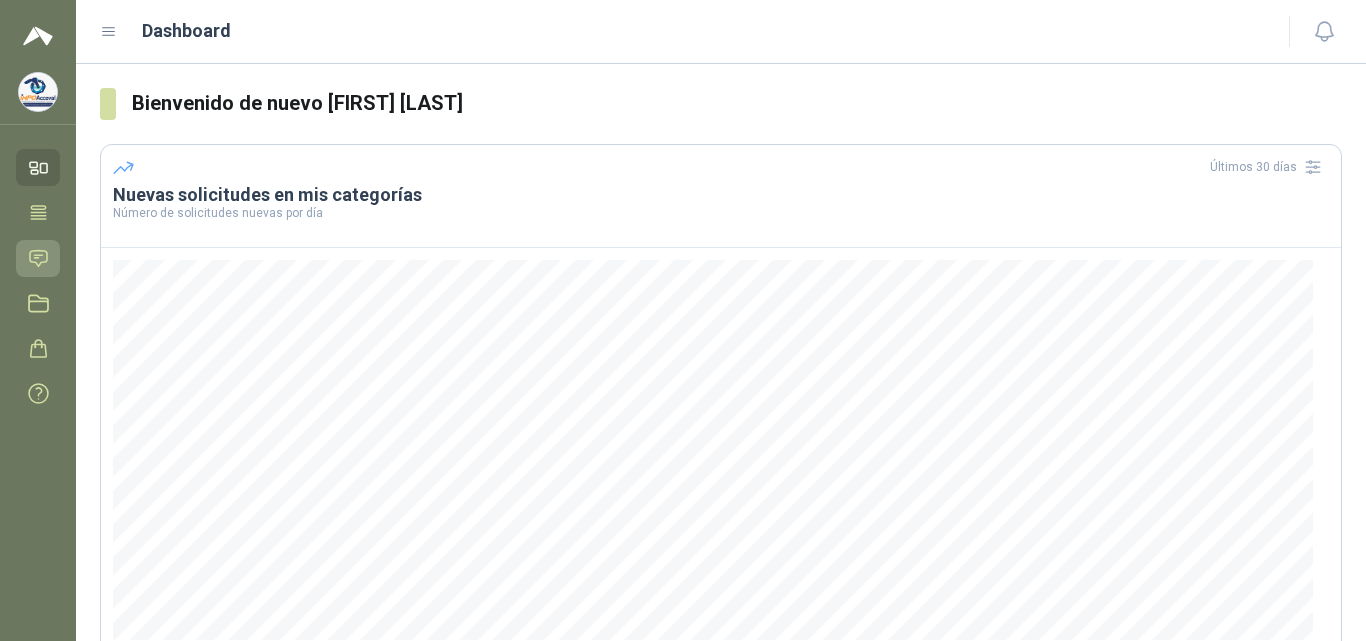 click at bounding box center (38, 258) 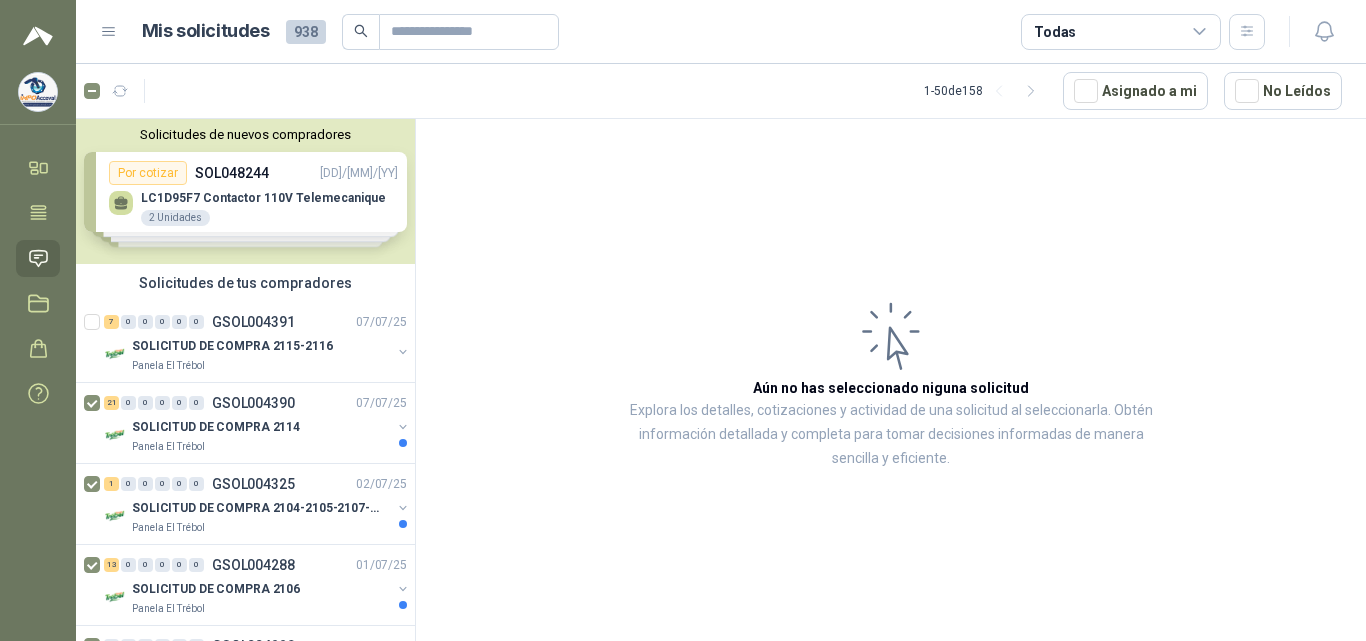 click at bounding box center [38, 258] 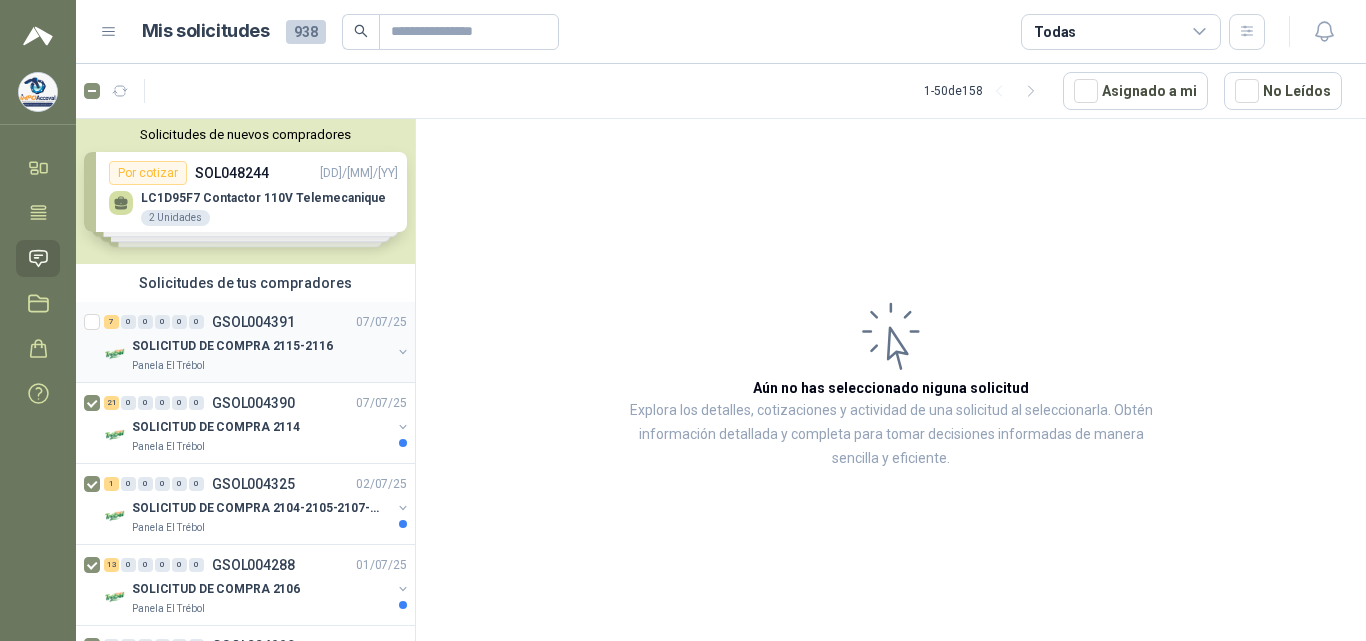 click on "GSOL004391" at bounding box center [253, 322] 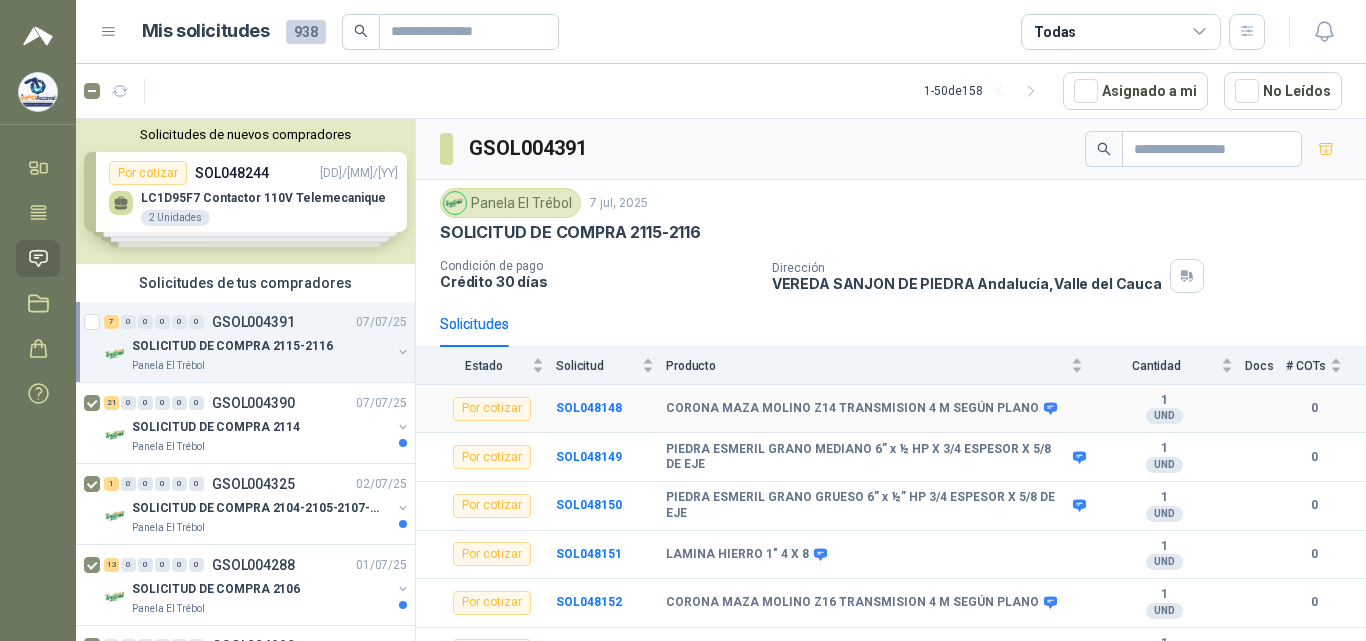 scroll, scrollTop: 77, scrollLeft: 0, axis: vertical 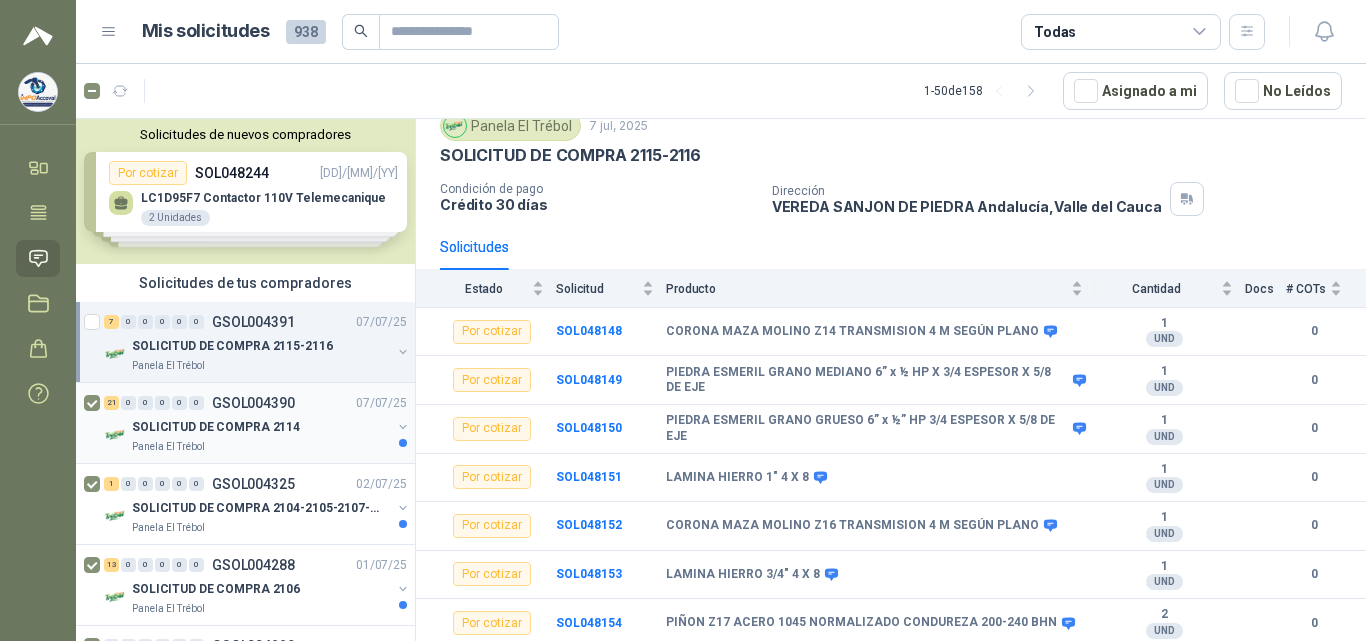 click on "SOLICITUD DE COMPRA 2114" at bounding box center [261, 427] 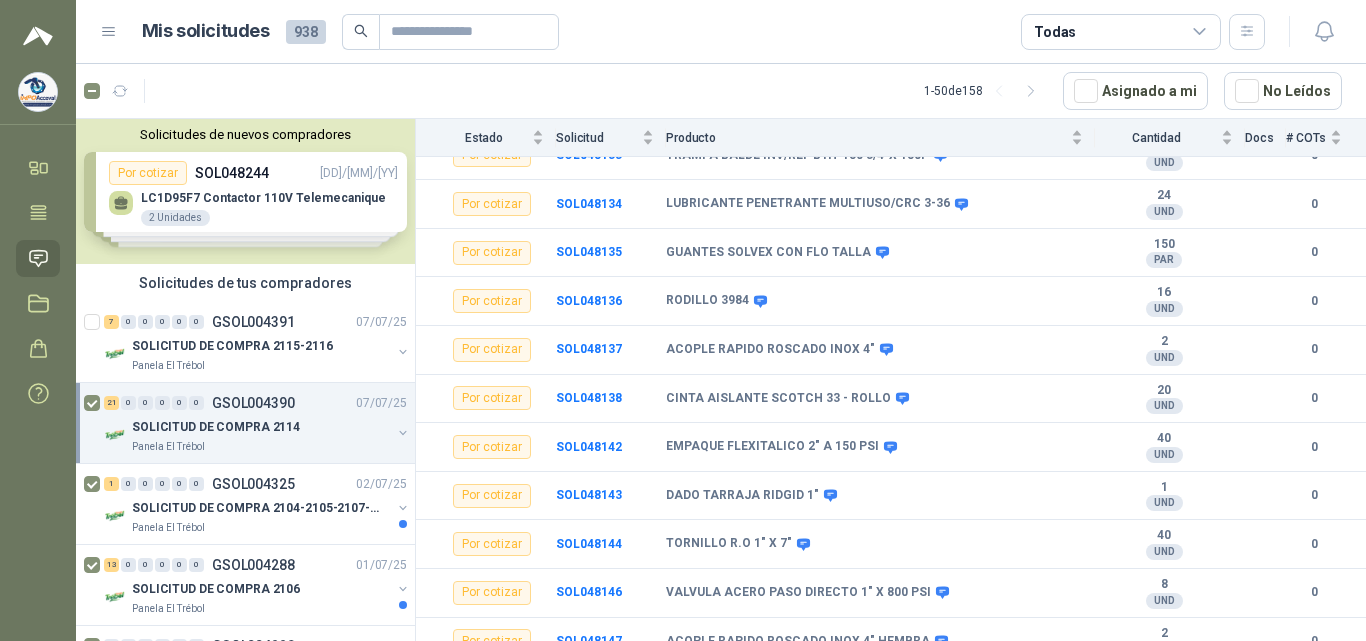 scroll, scrollTop: 757, scrollLeft: 0, axis: vertical 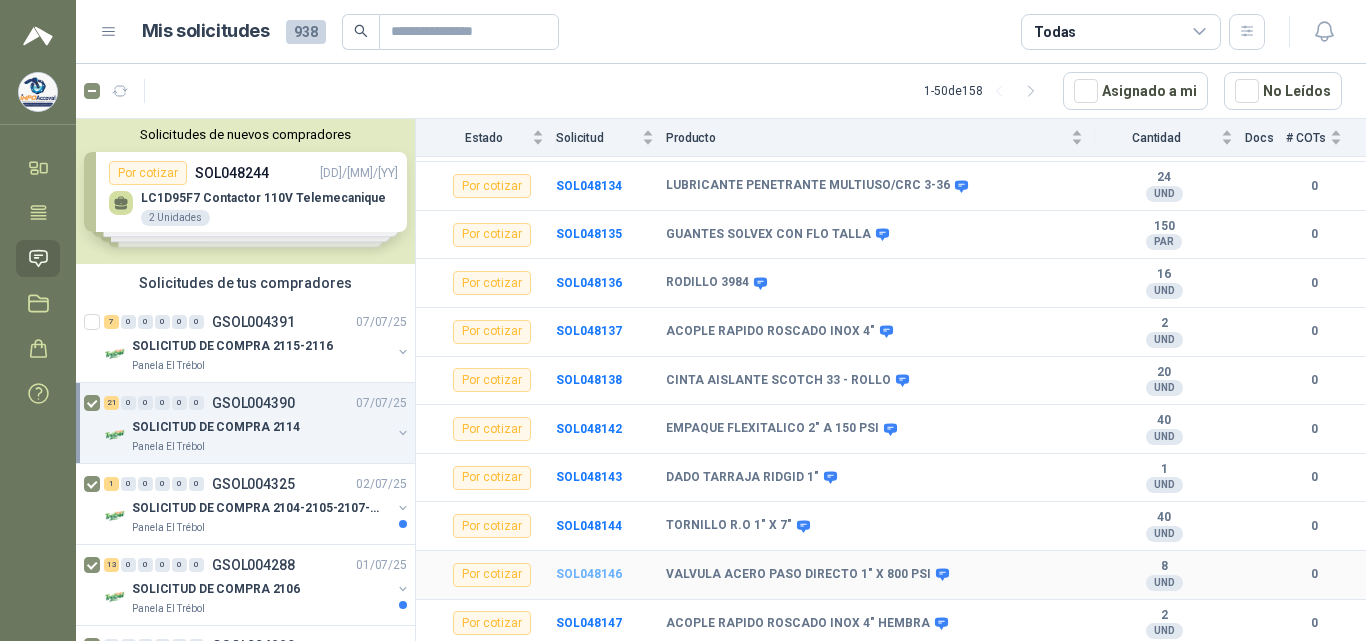 click on "SOL048146" at bounding box center (589, 574) 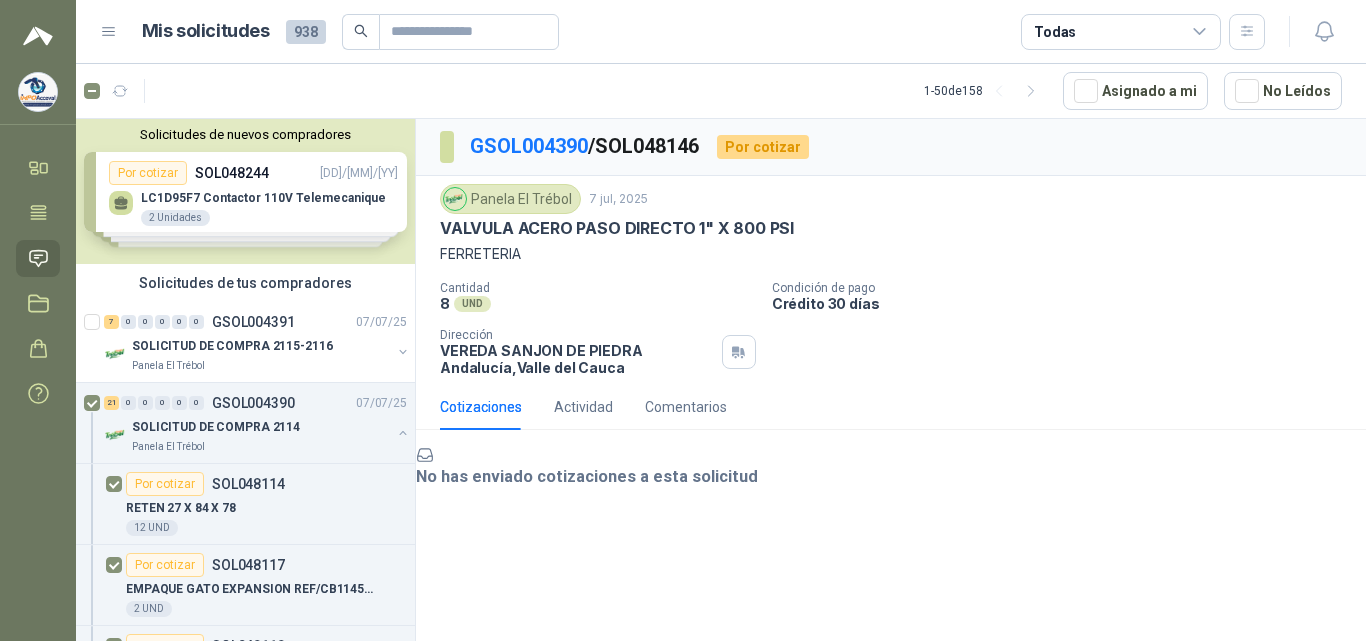 click on "Por cotizar" at bounding box center (763, 147) 